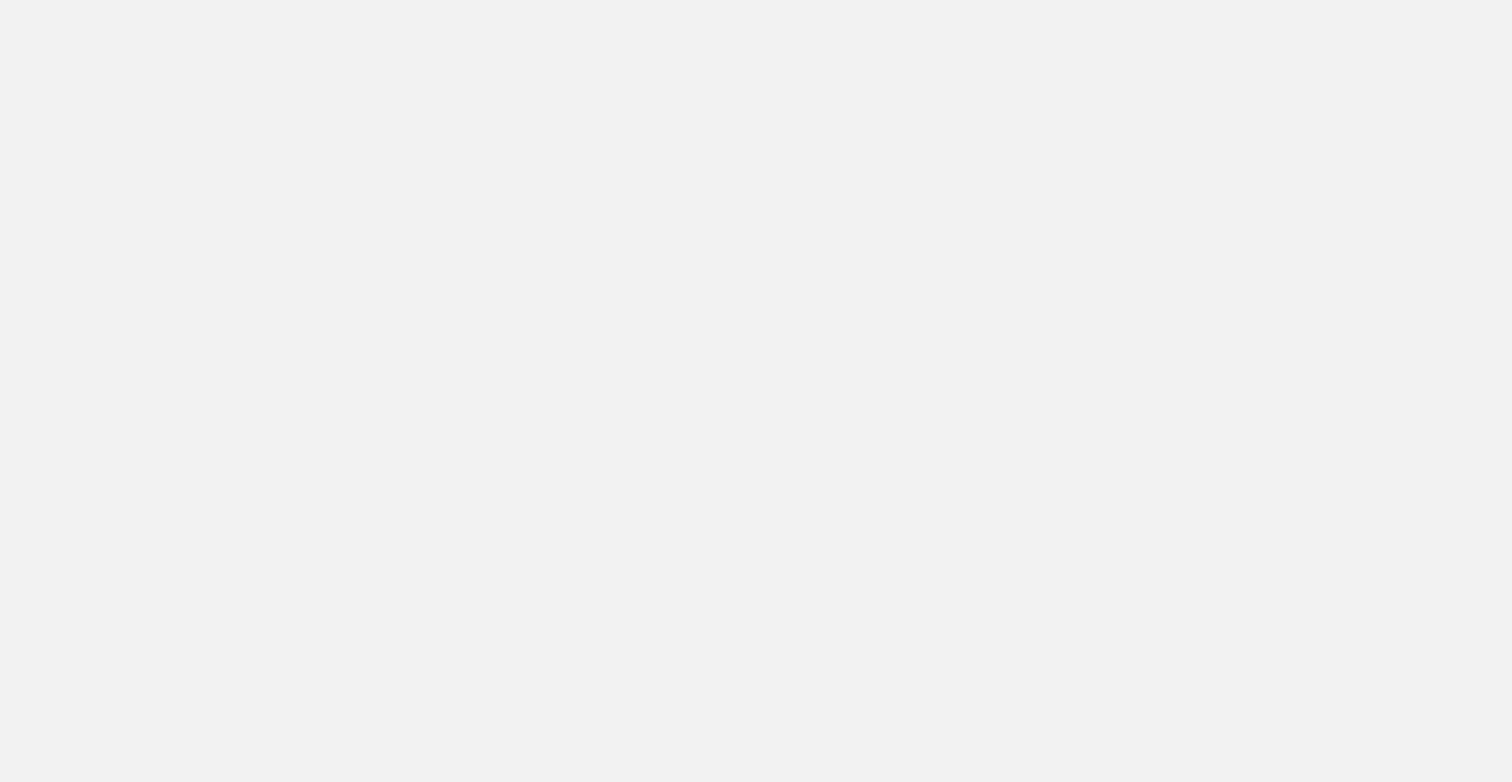 scroll, scrollTop: 0, scrollLeft: 0, axis: both 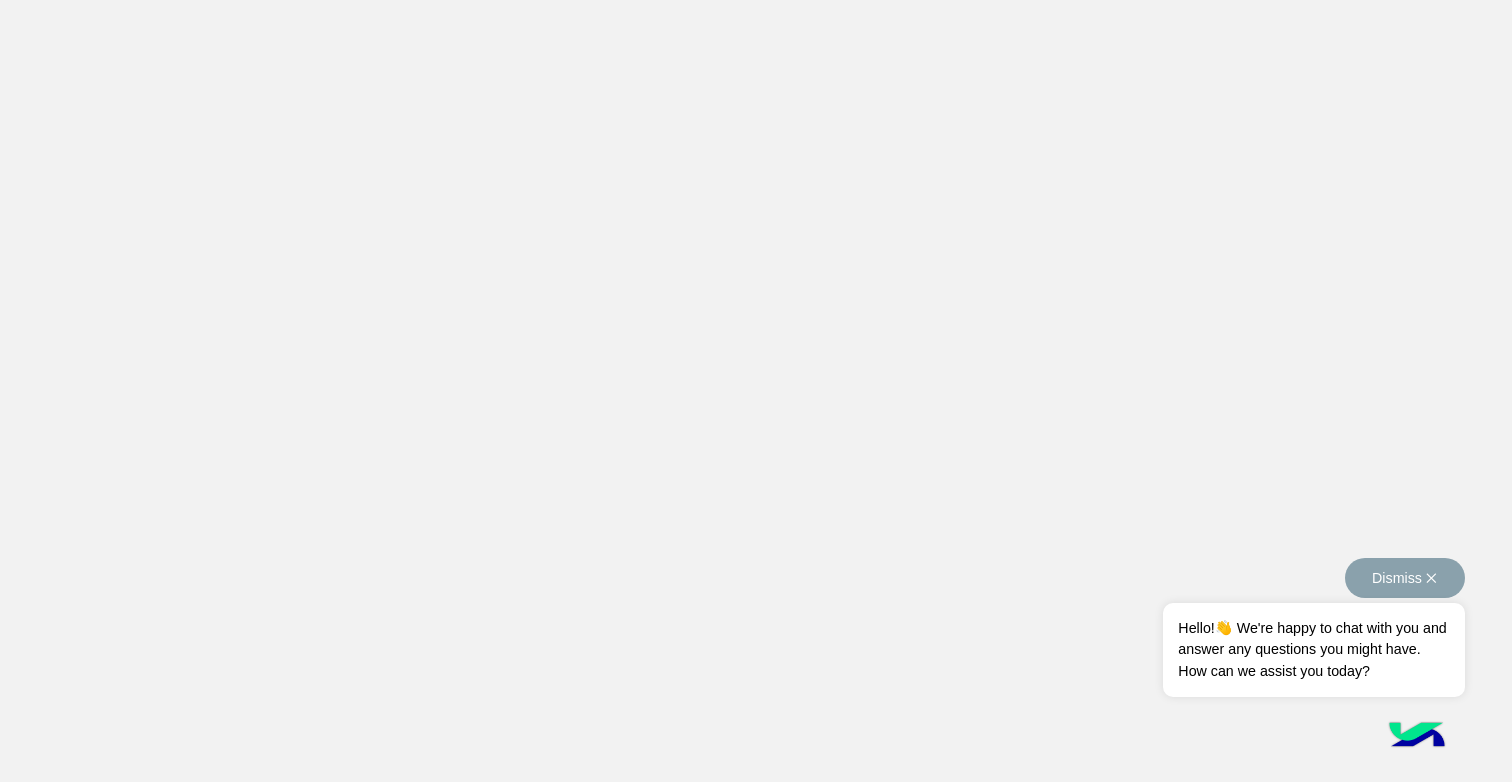 click on "Hello!👋 We're happy to chat with you and answer any questions you might have. How can we assist you today?" at bounding box center (1313, 650) 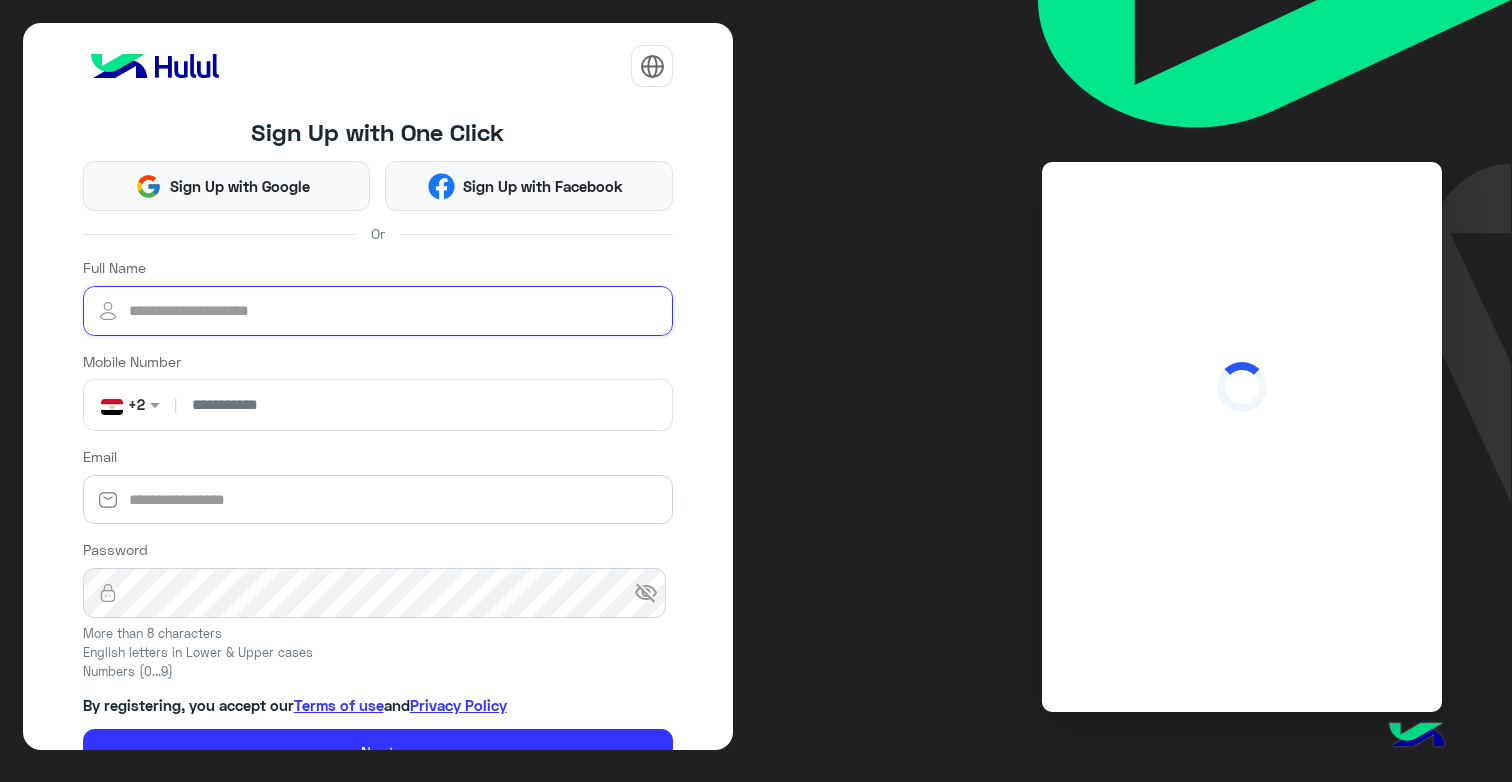 click on "Full Name" at bounding box center [378, 311] 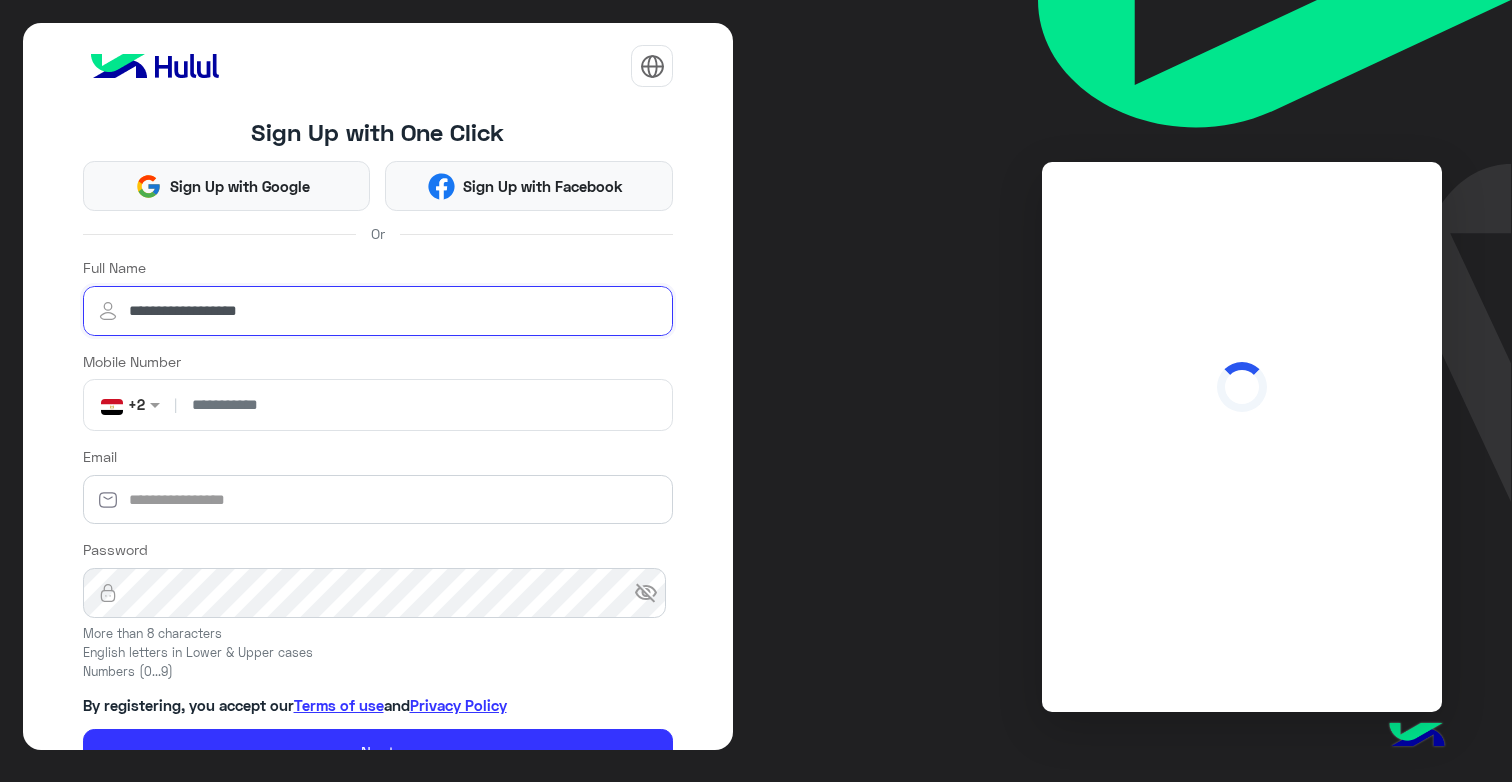 type on "**********" 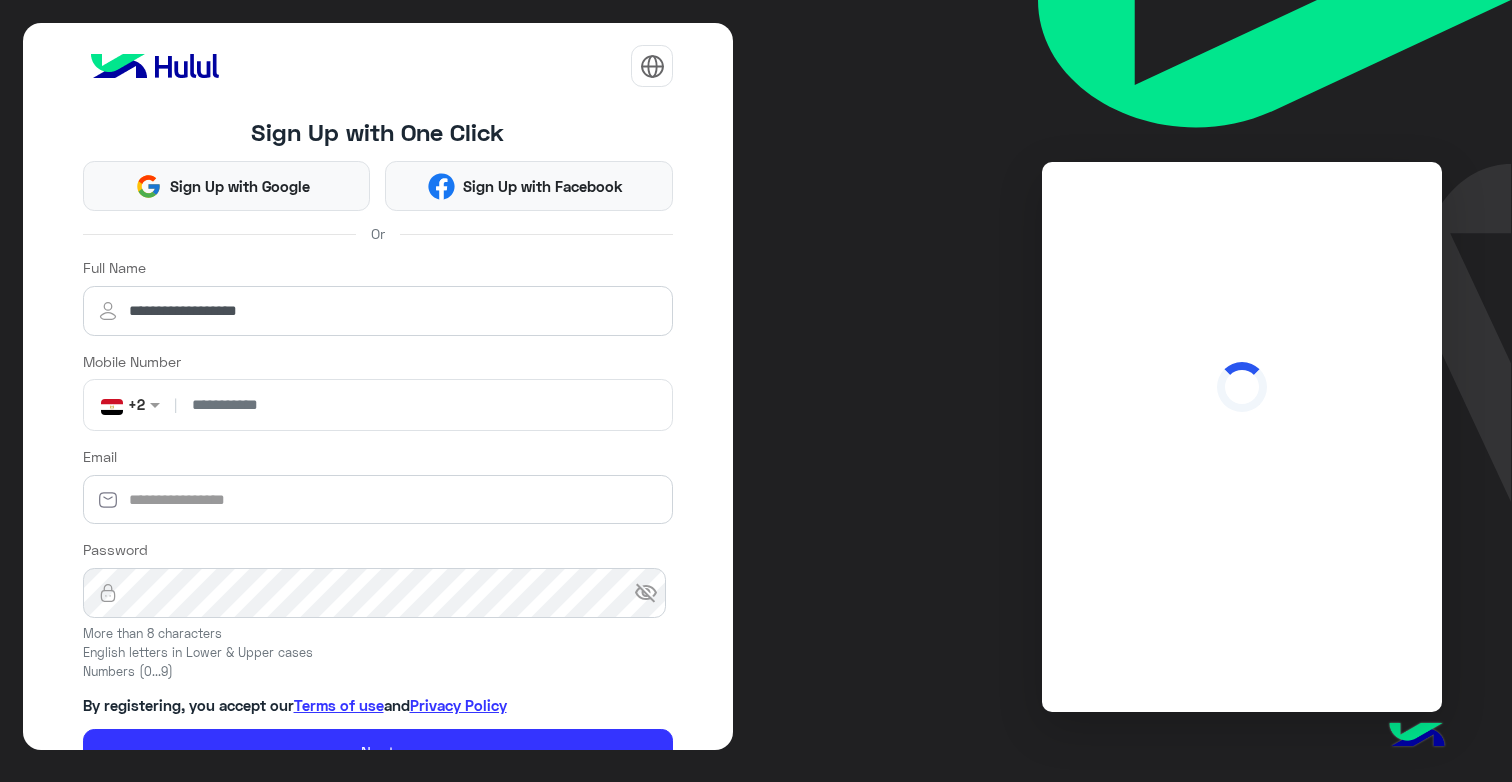 type on "**********" 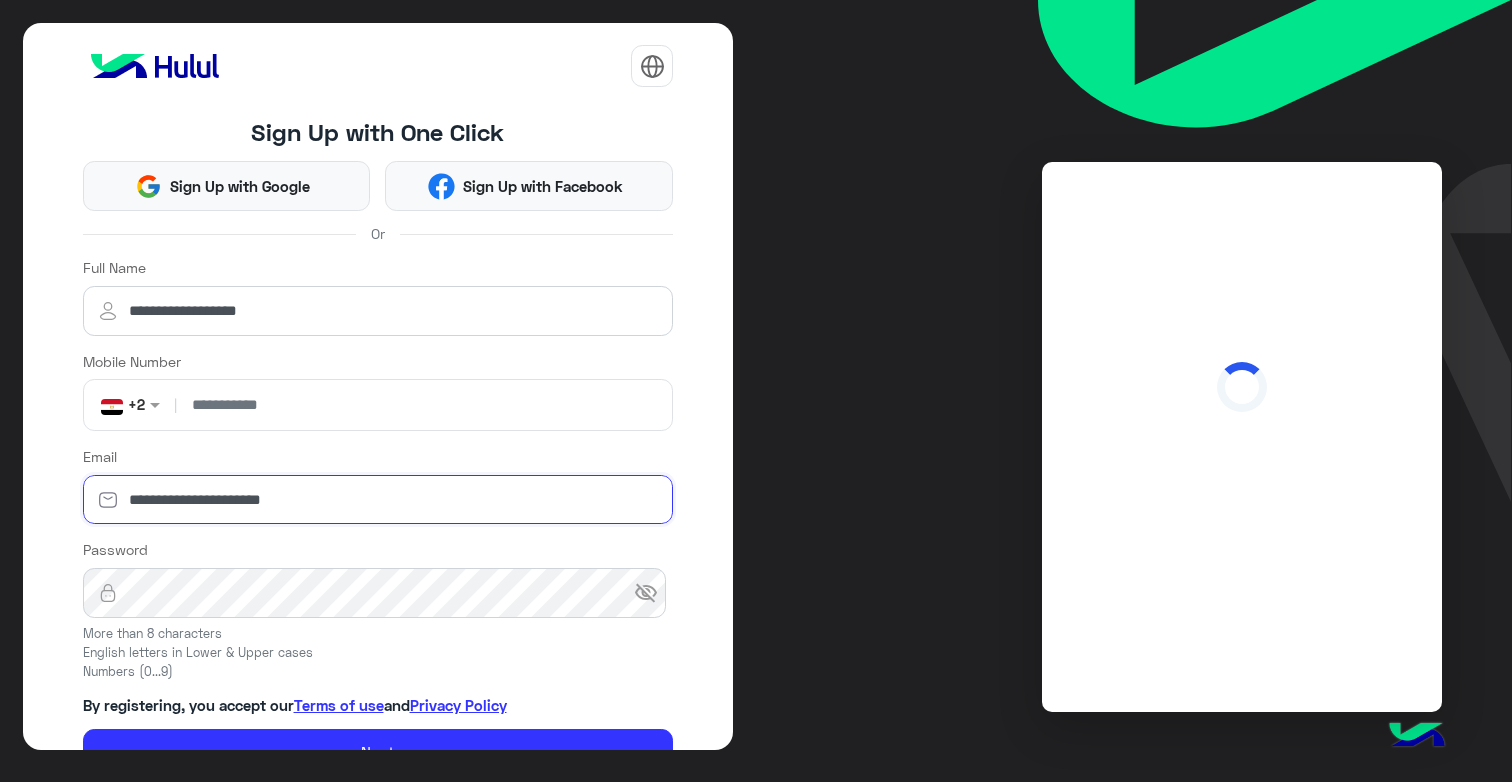 type on "**********" 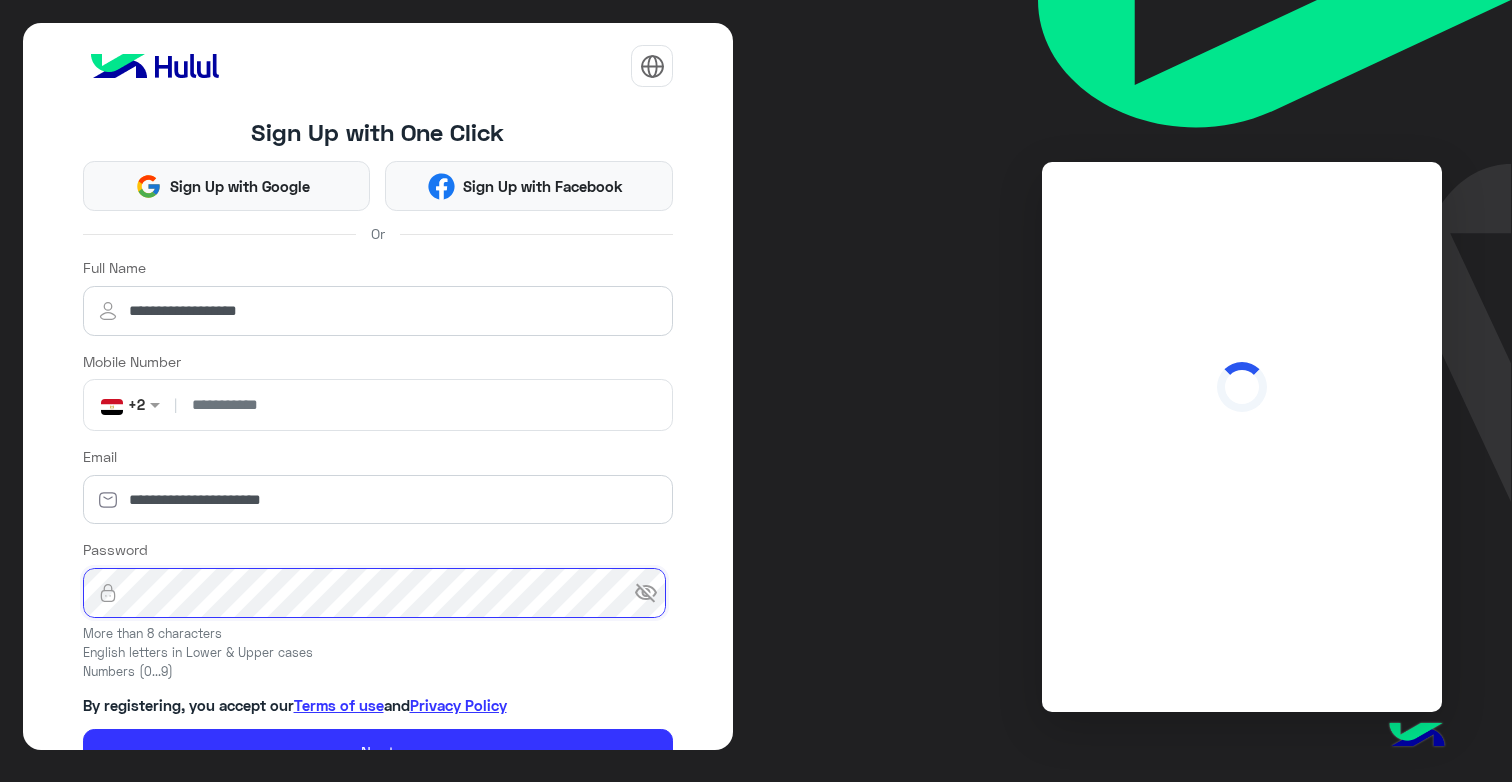 scroll, scrollTop: 73, scrollLeft: 0, axis: vertical 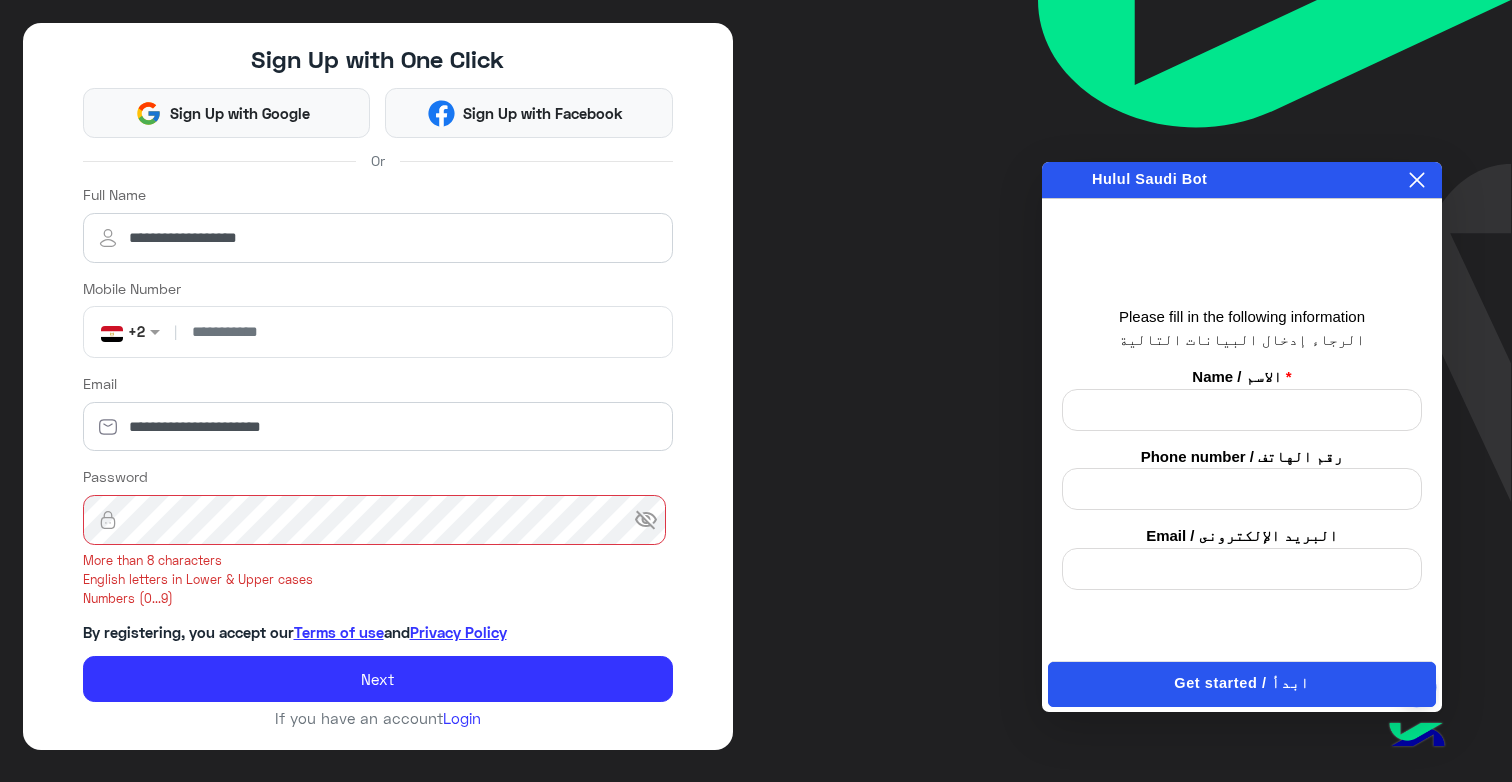 type on "***" 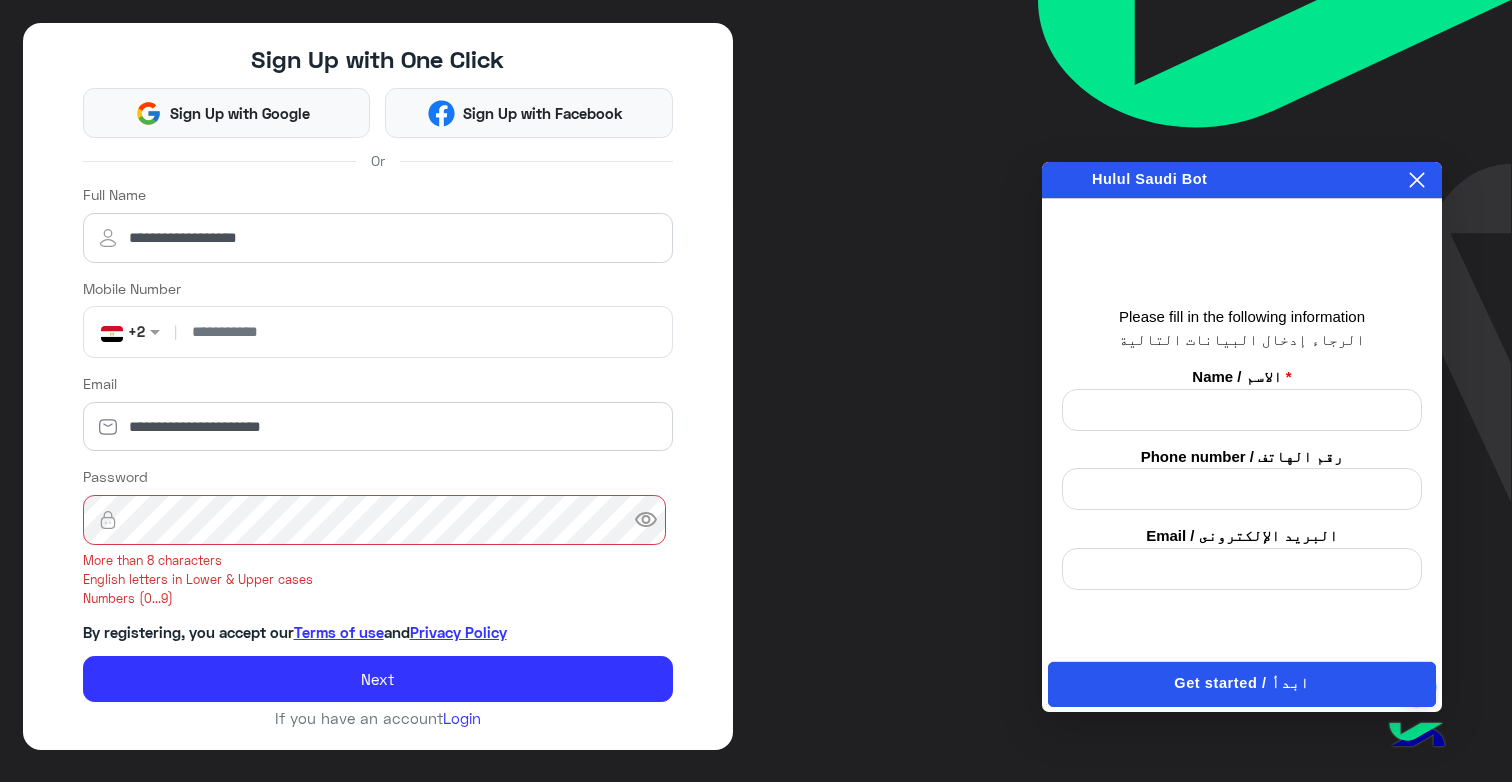 click on "**********" 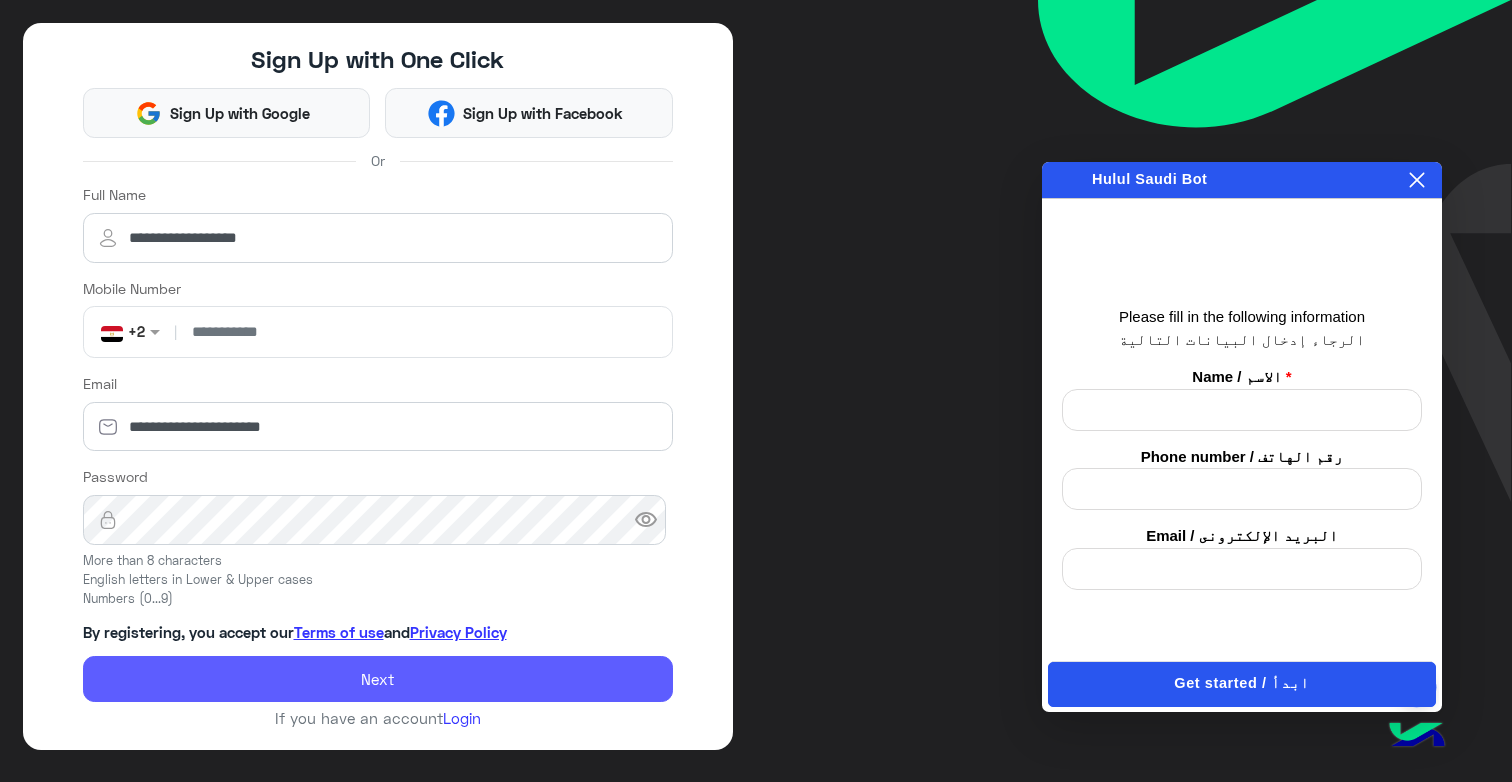 click on "Next" 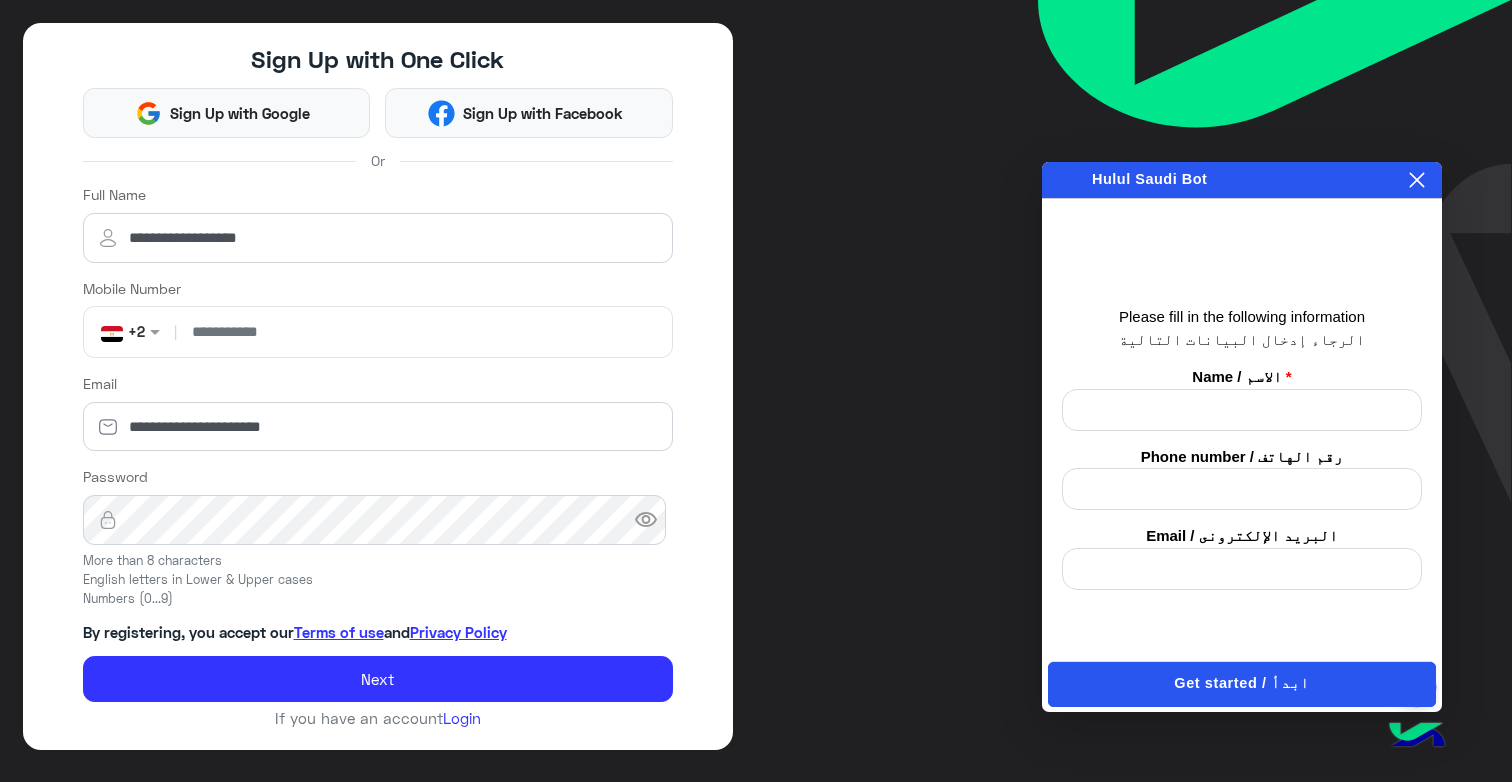scroll, scrollTop: 68, scrollLeft: 0, axis: vertical 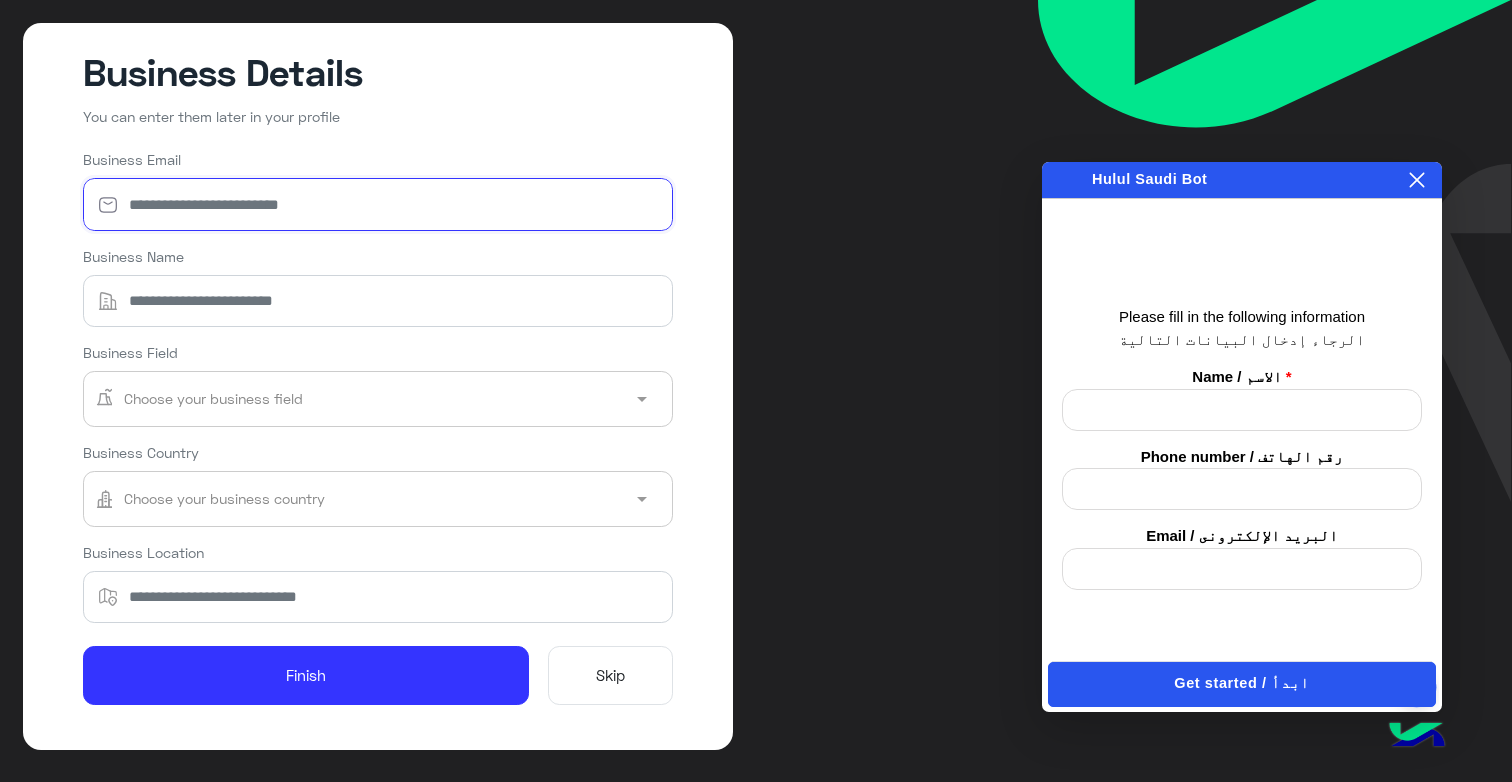 click on "Business Email" at bounding box center (378, 204) 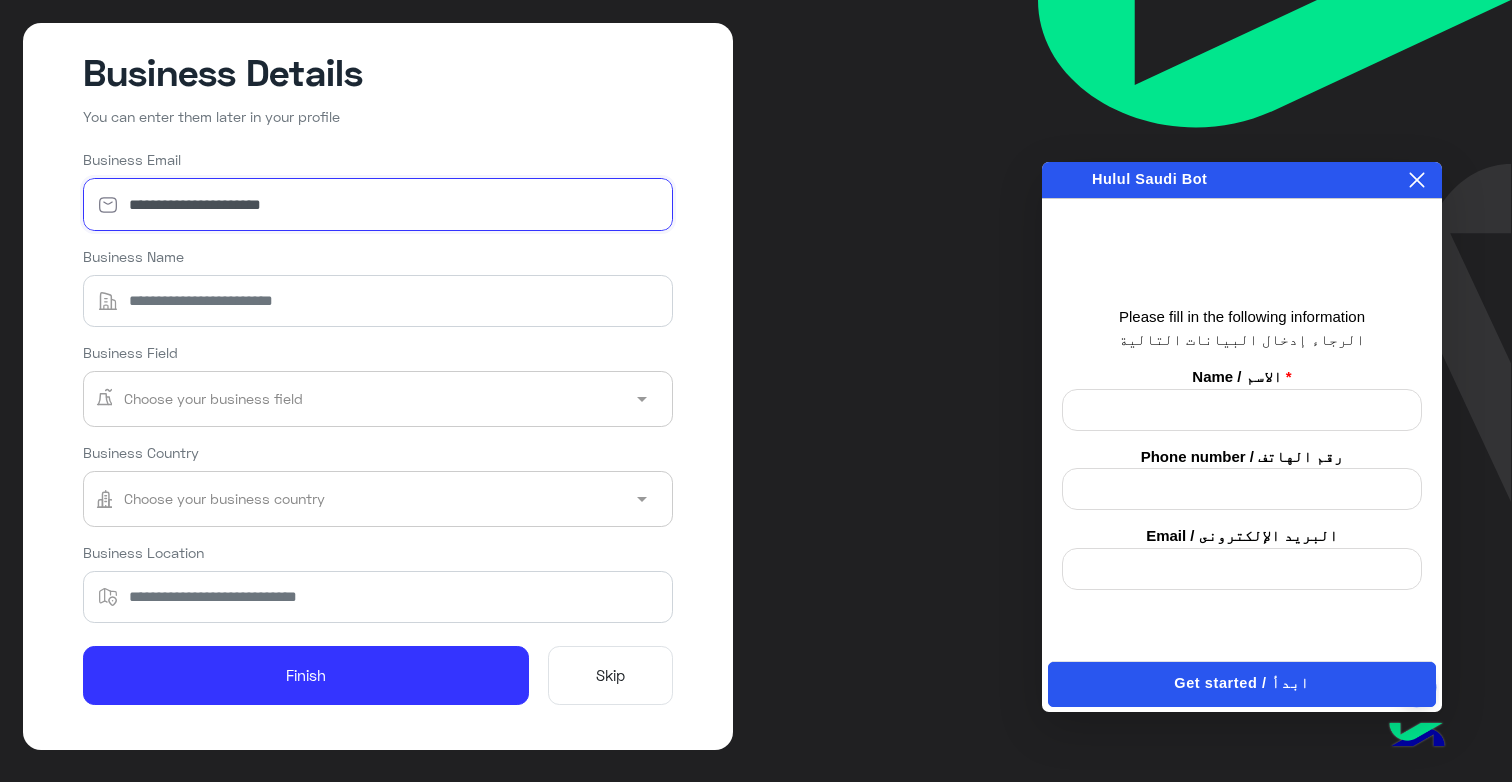 type on "**********" 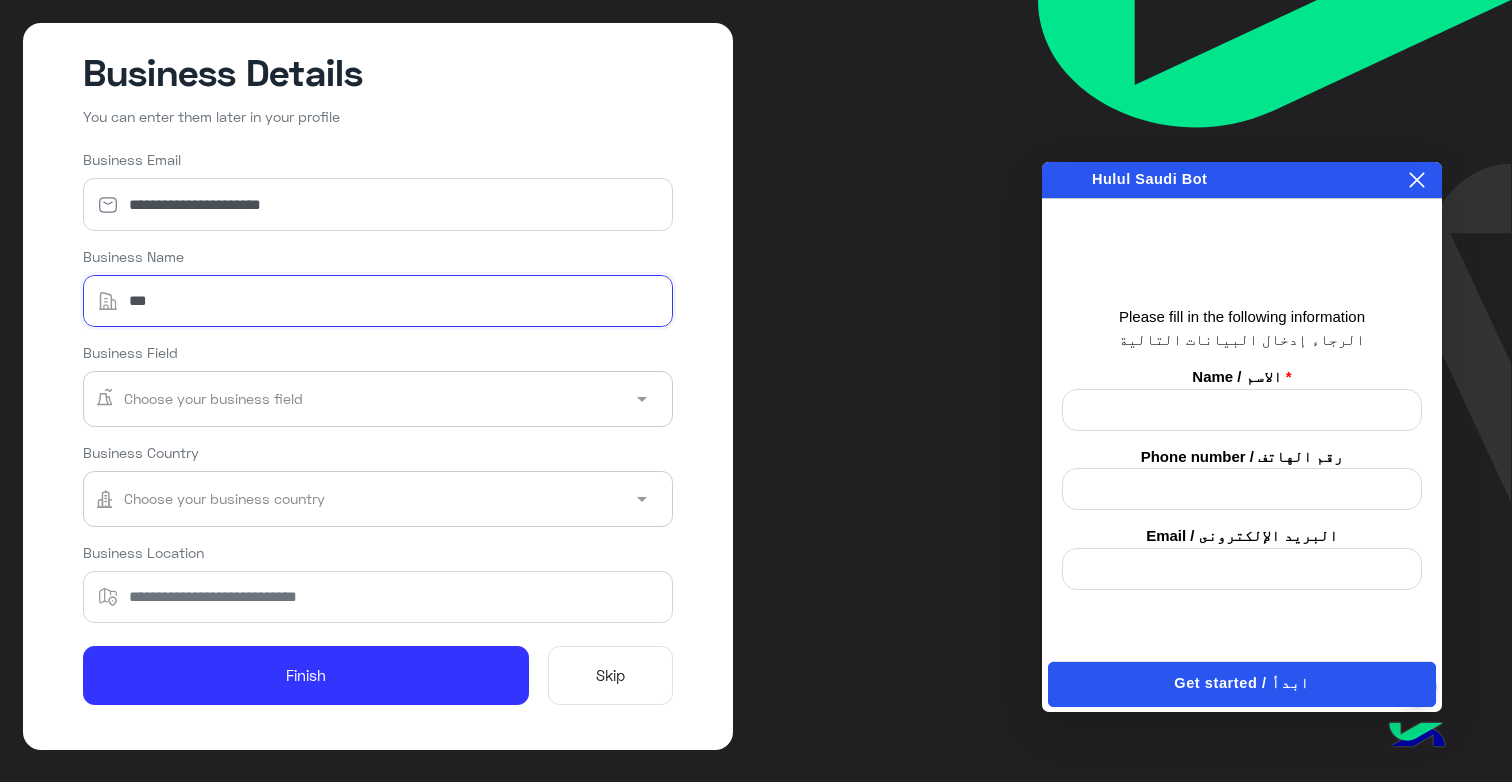 type on "**" 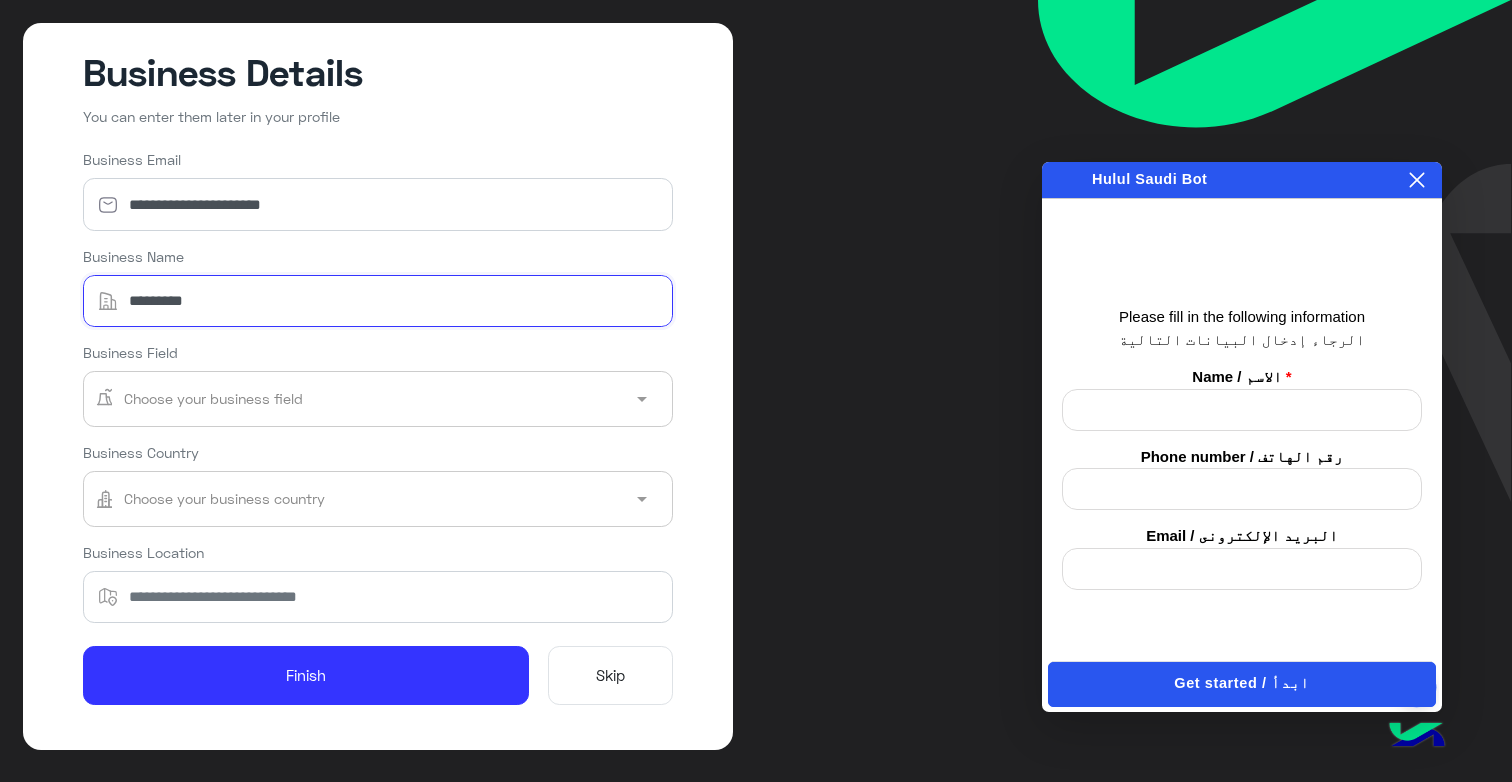 type on "*********" 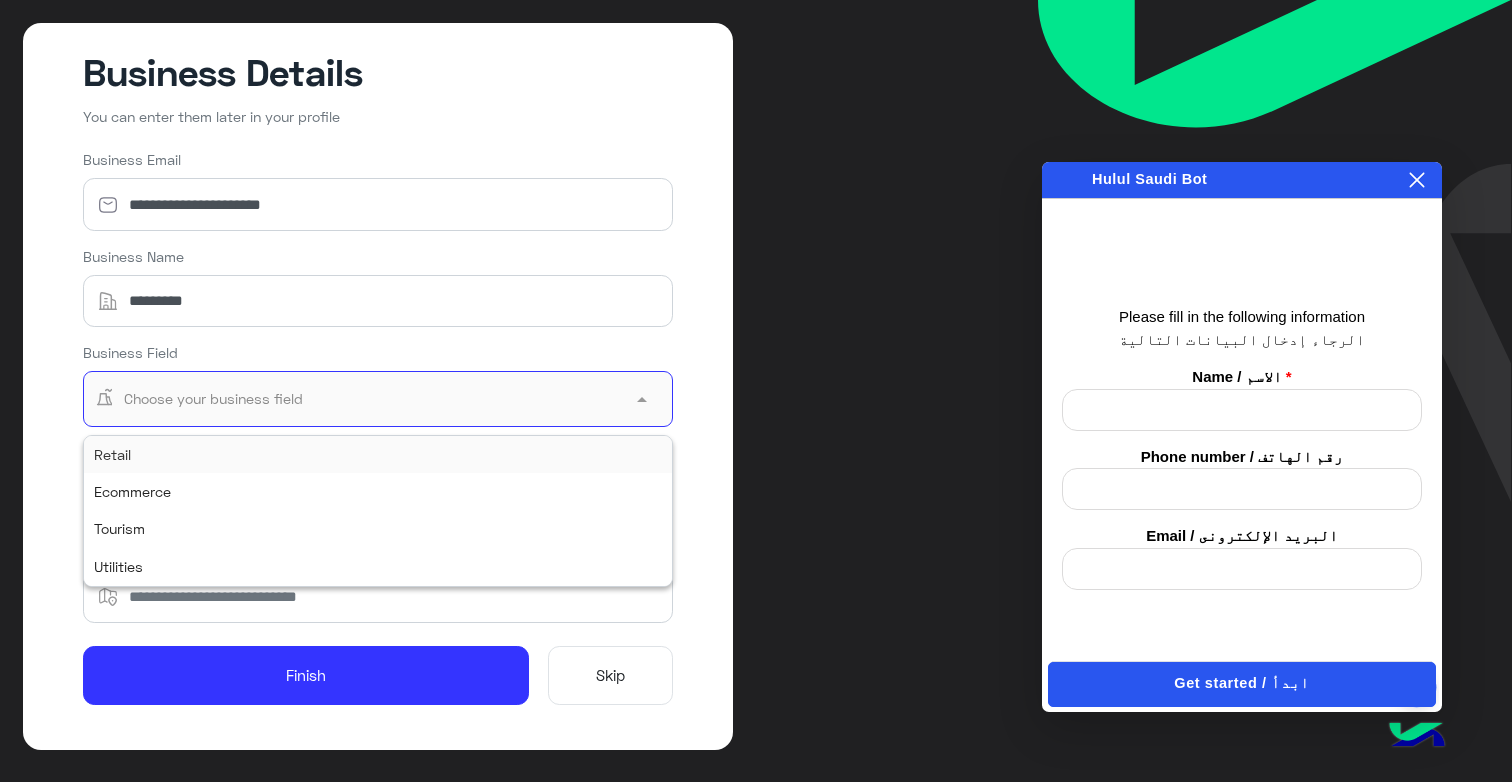 click 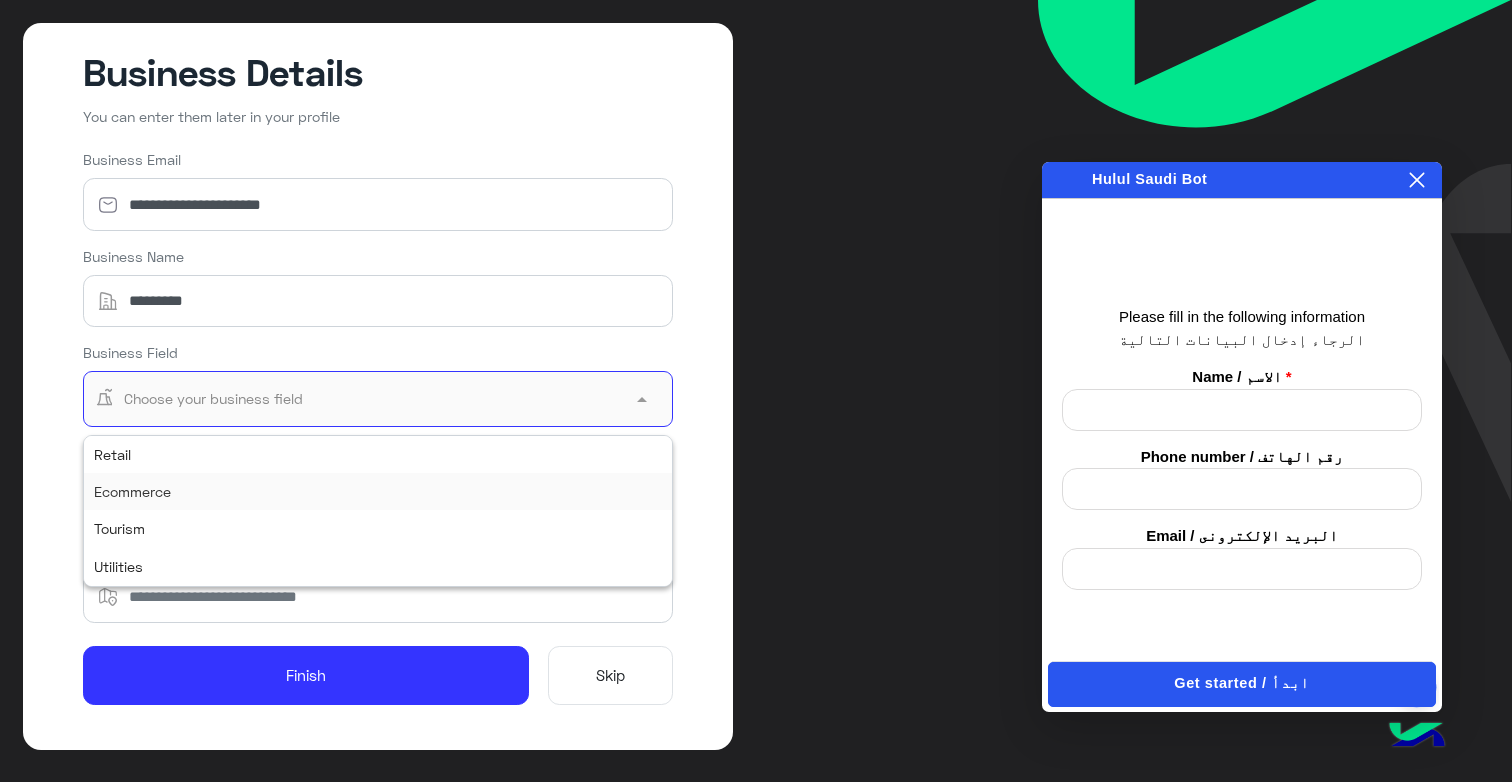 click on "Ecommerce" at bounding box center [378, 491] 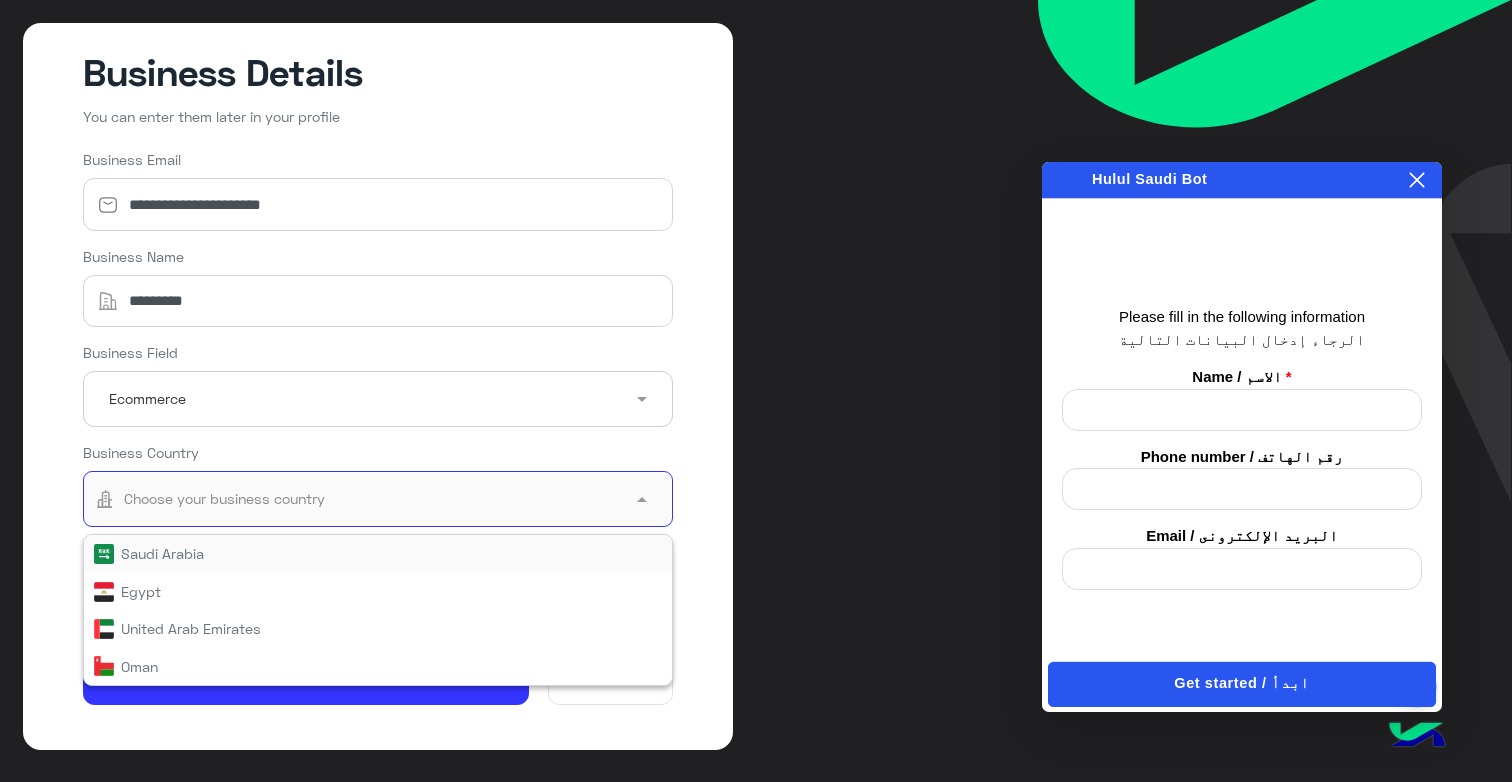 click 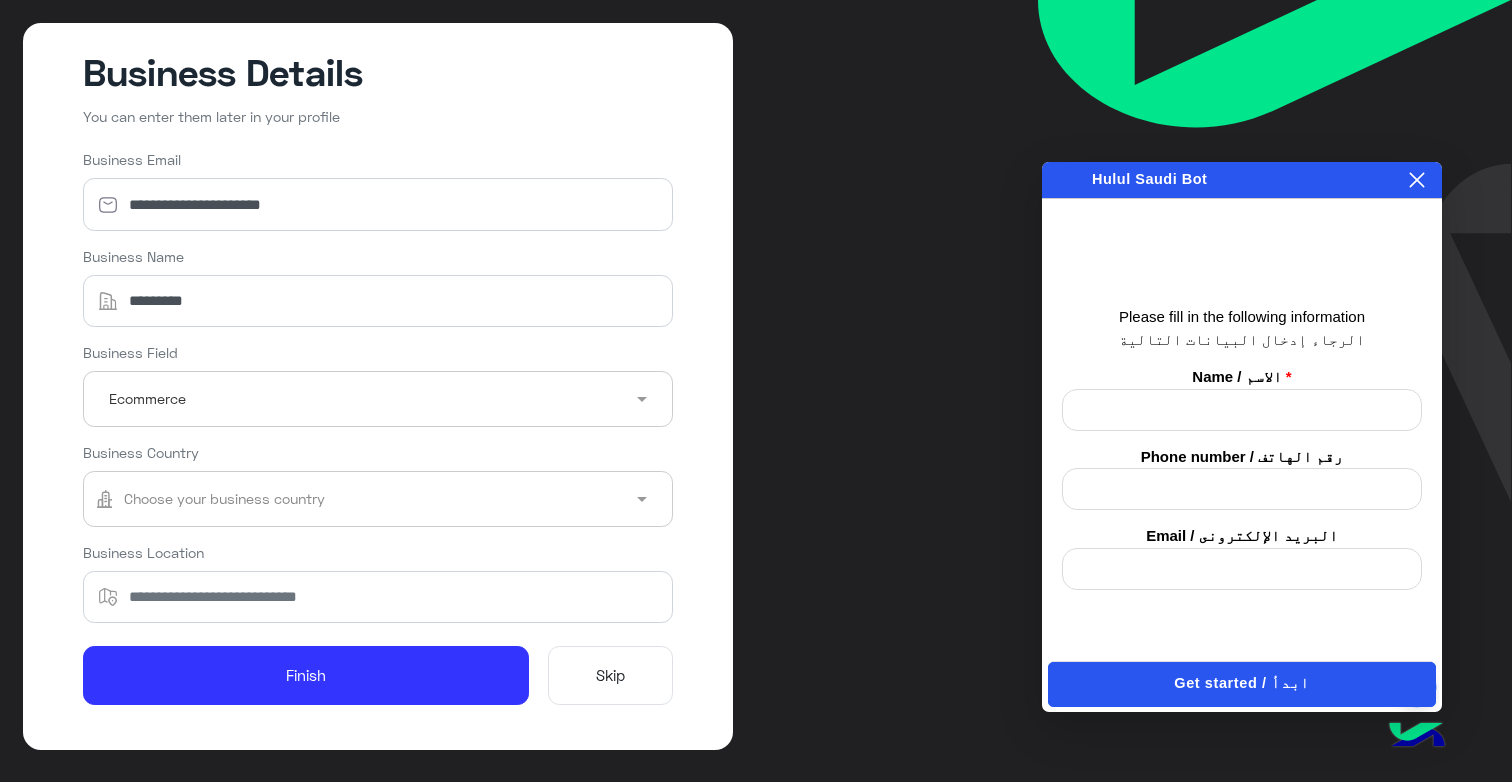 click 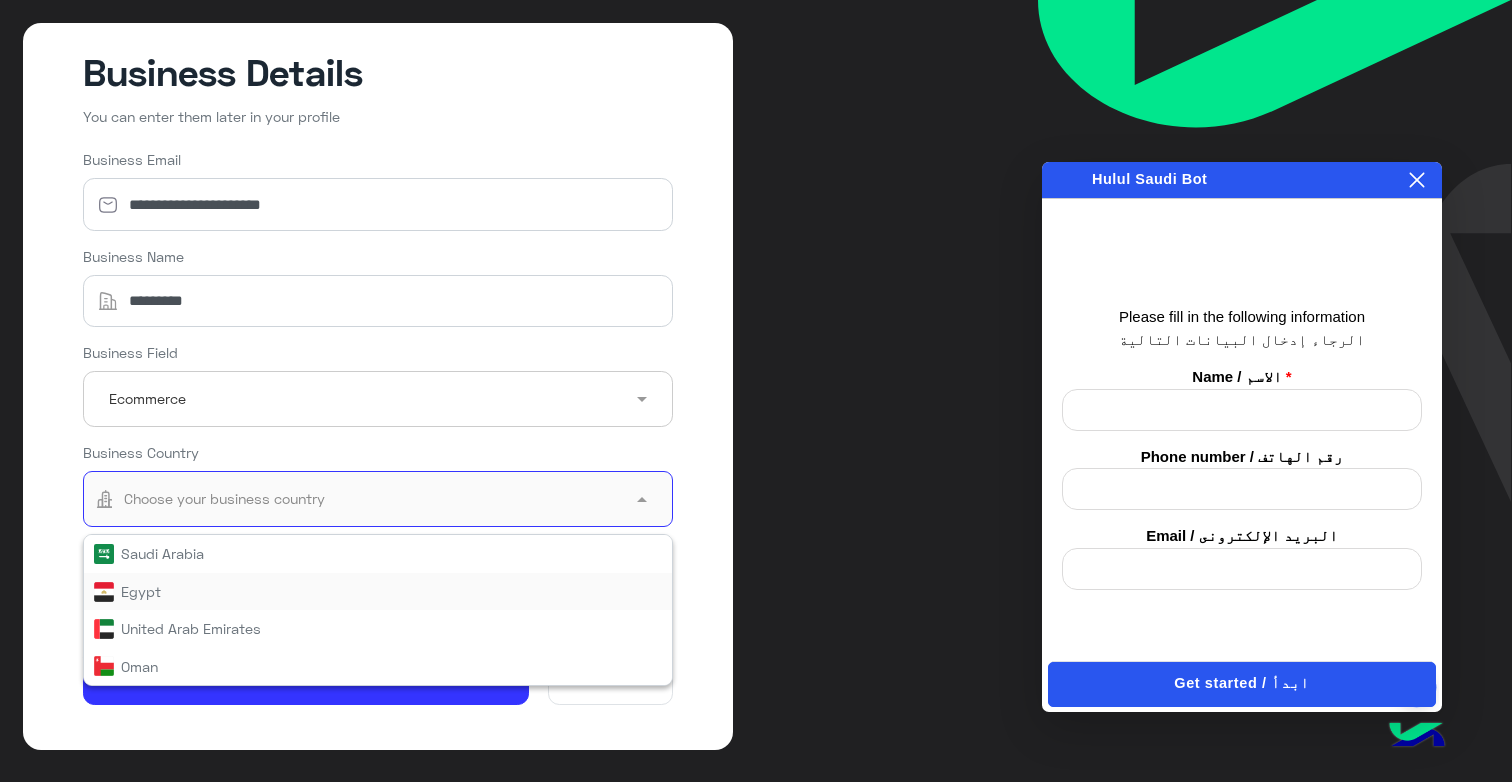 click on "Egypt" at bounding box center [378, 591] 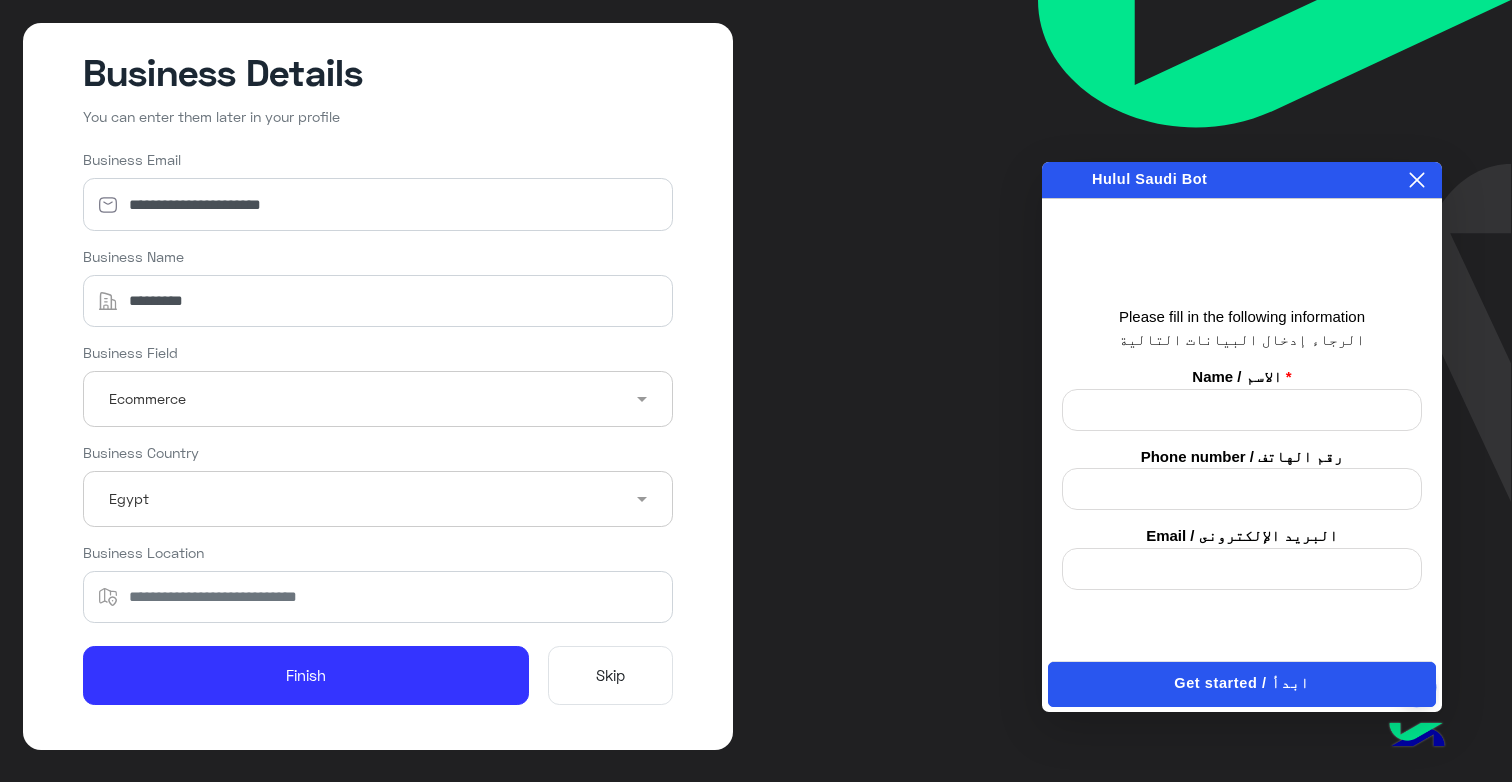 click on "Business Country Choose your business country × Egypt" 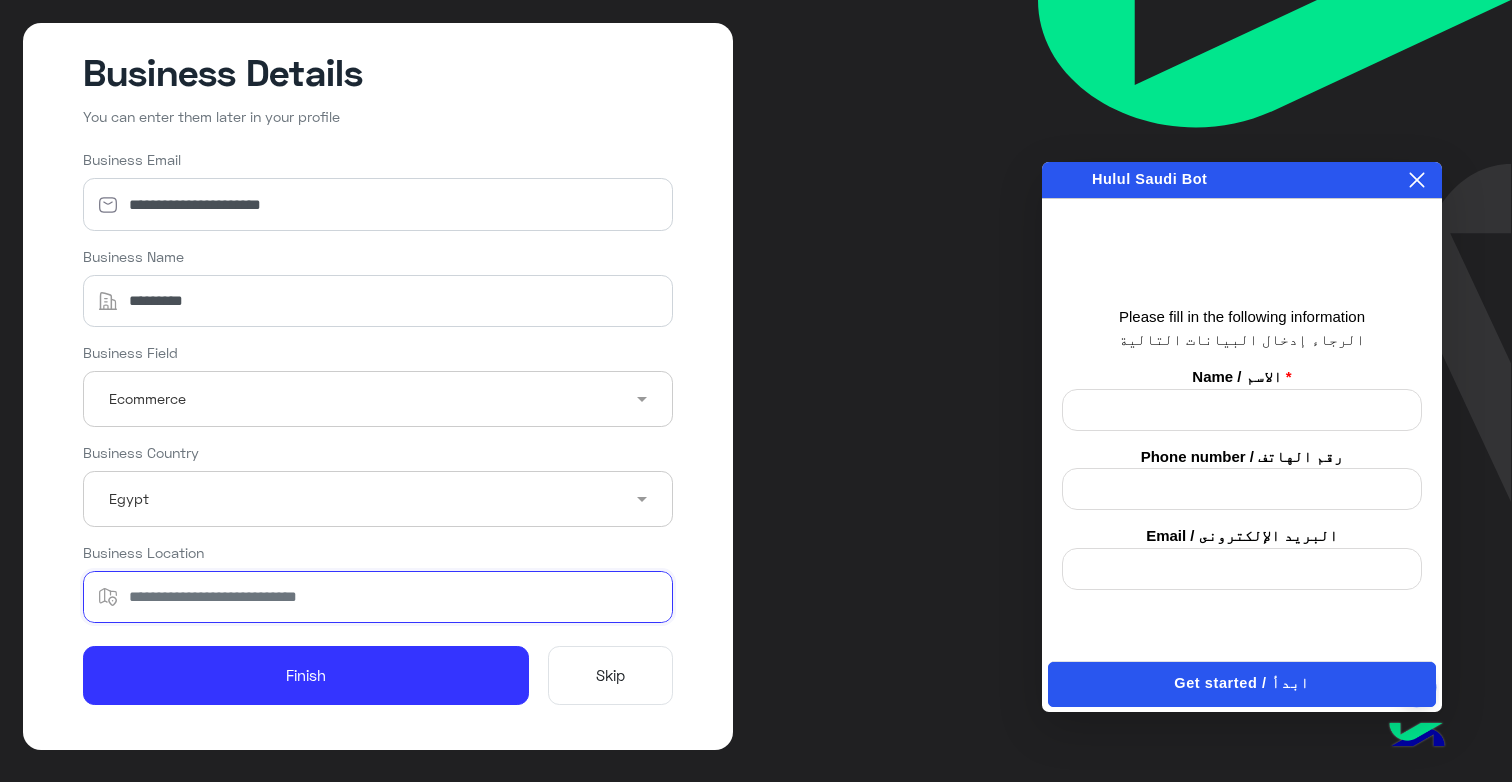 click on "Business Location" at bounding box center [378, 597] 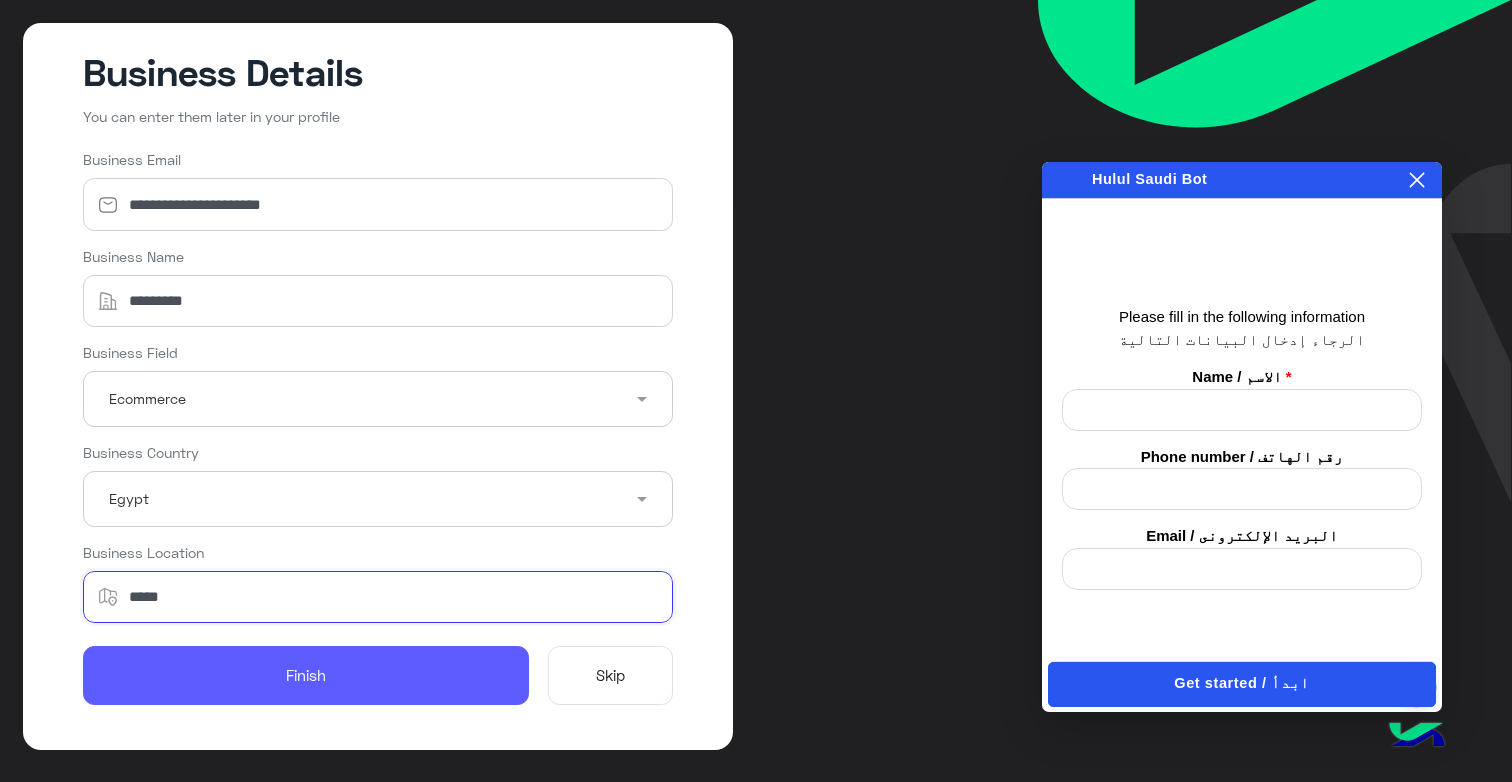type on "*****" 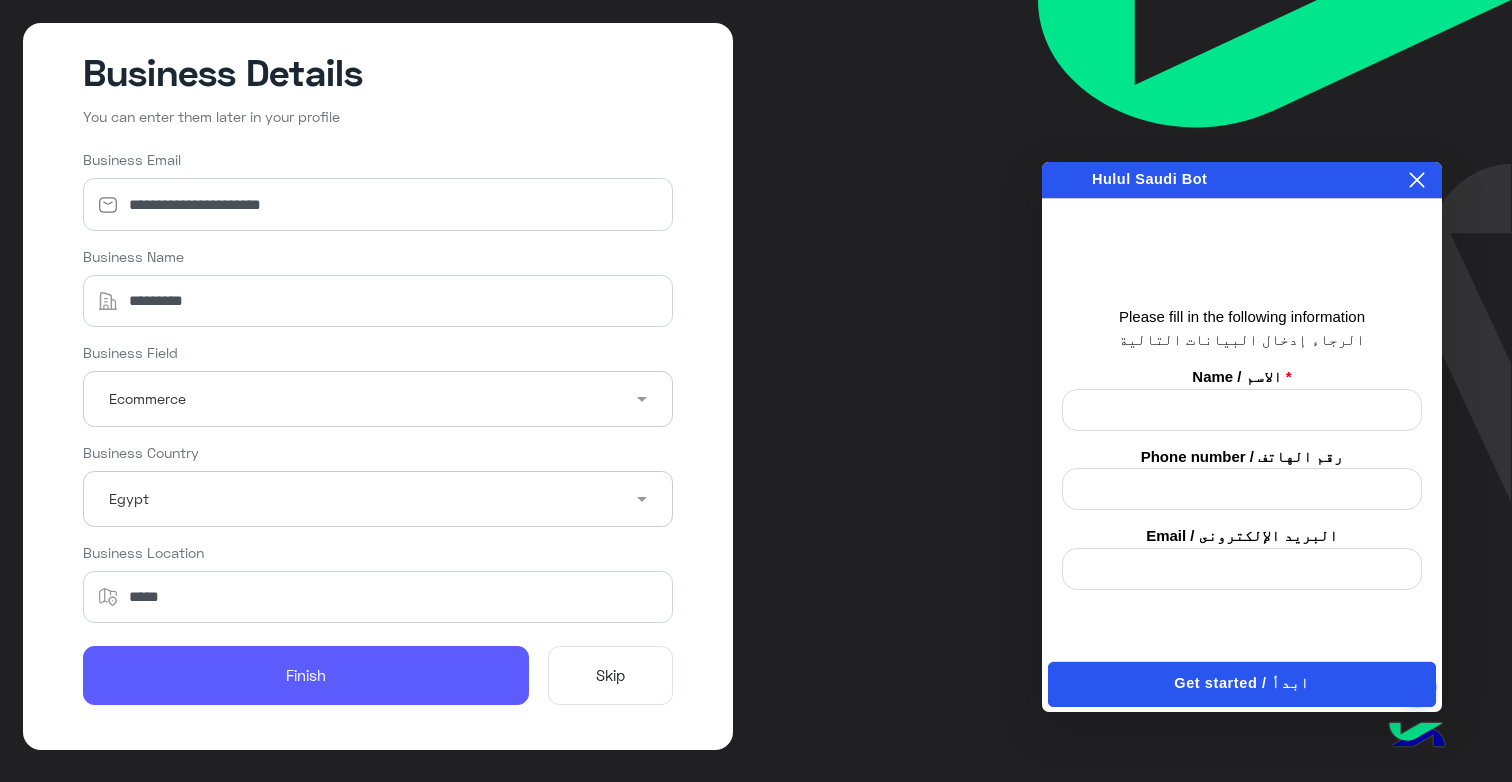 click on "Finish" 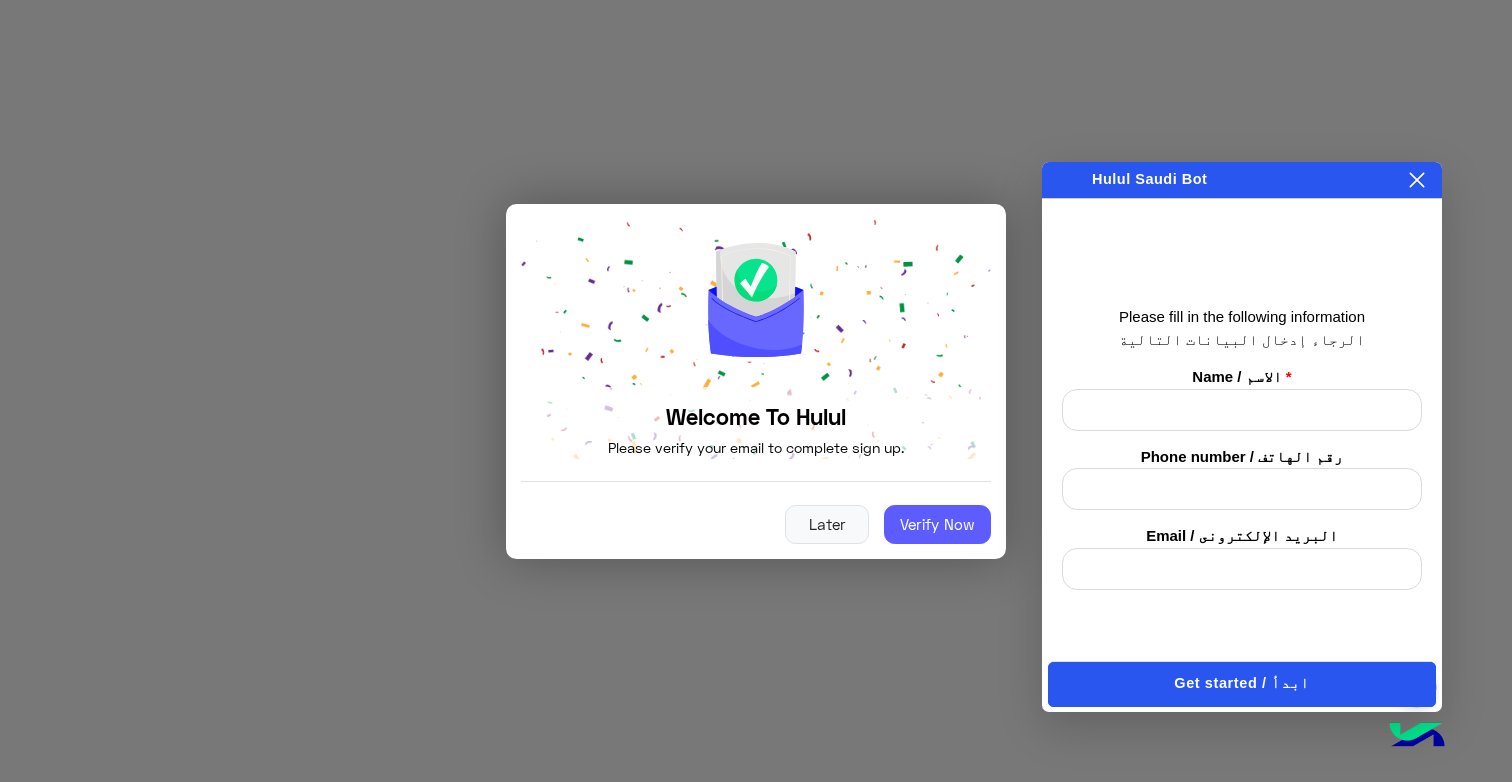 click on "Verify Now" 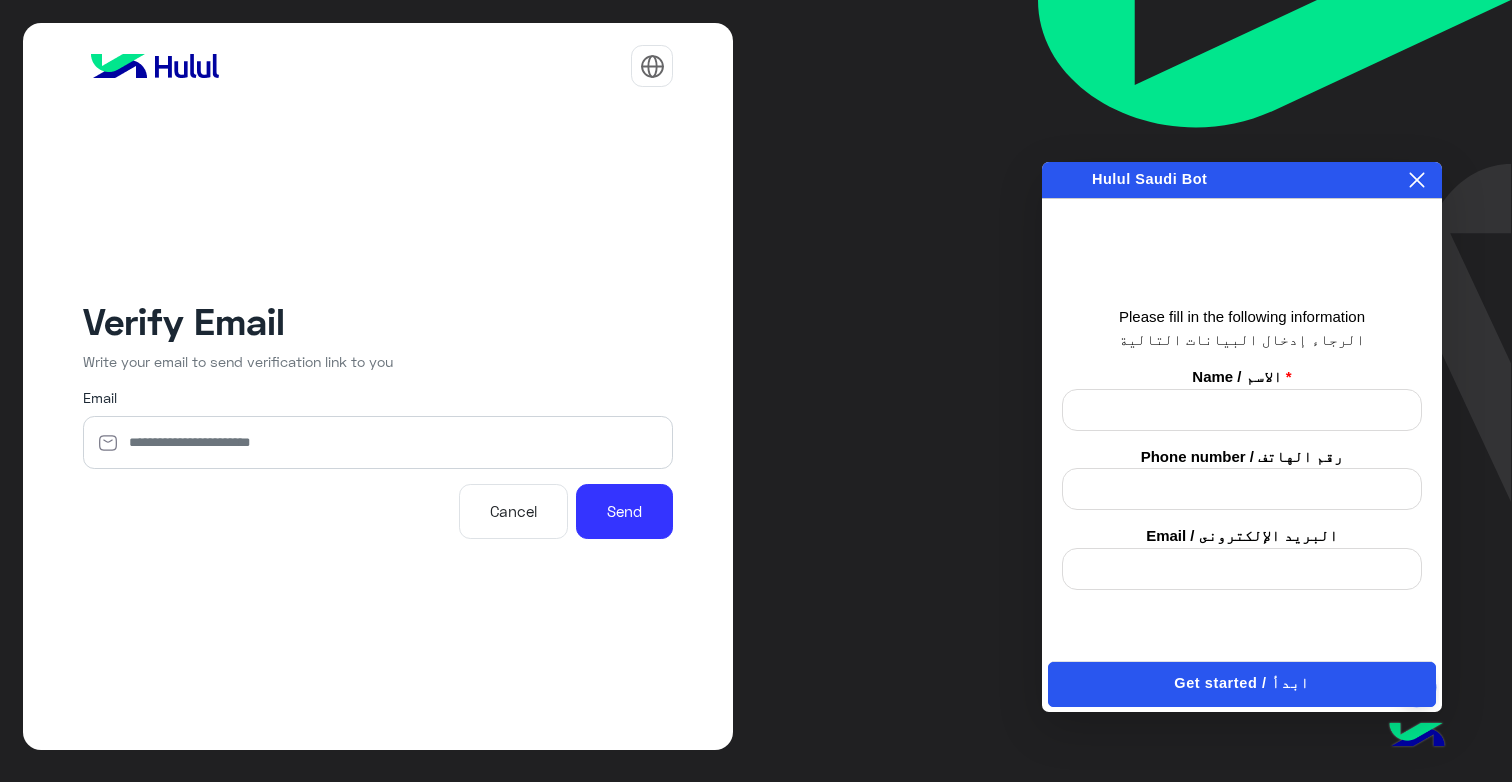 type on "**********" 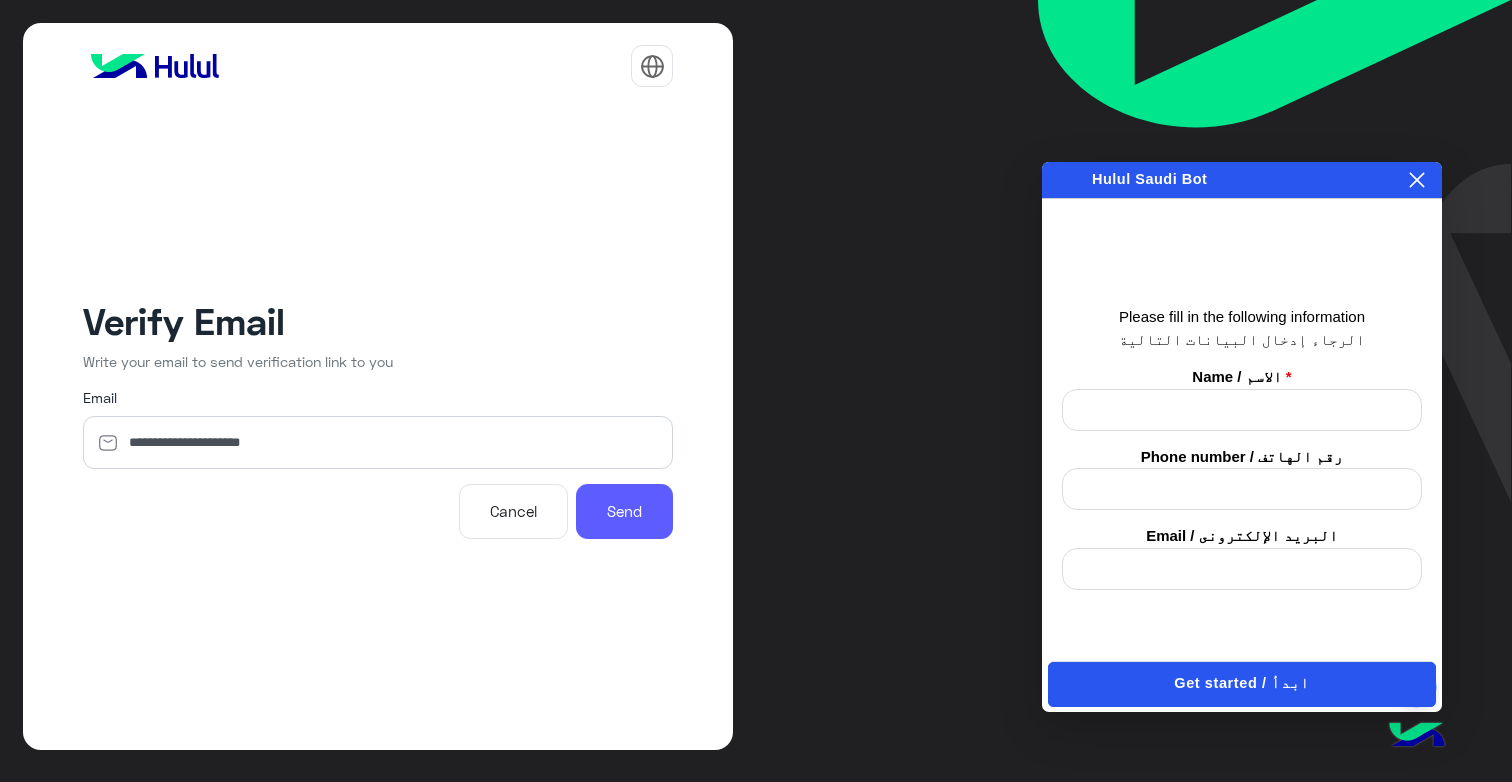 click on "Send" 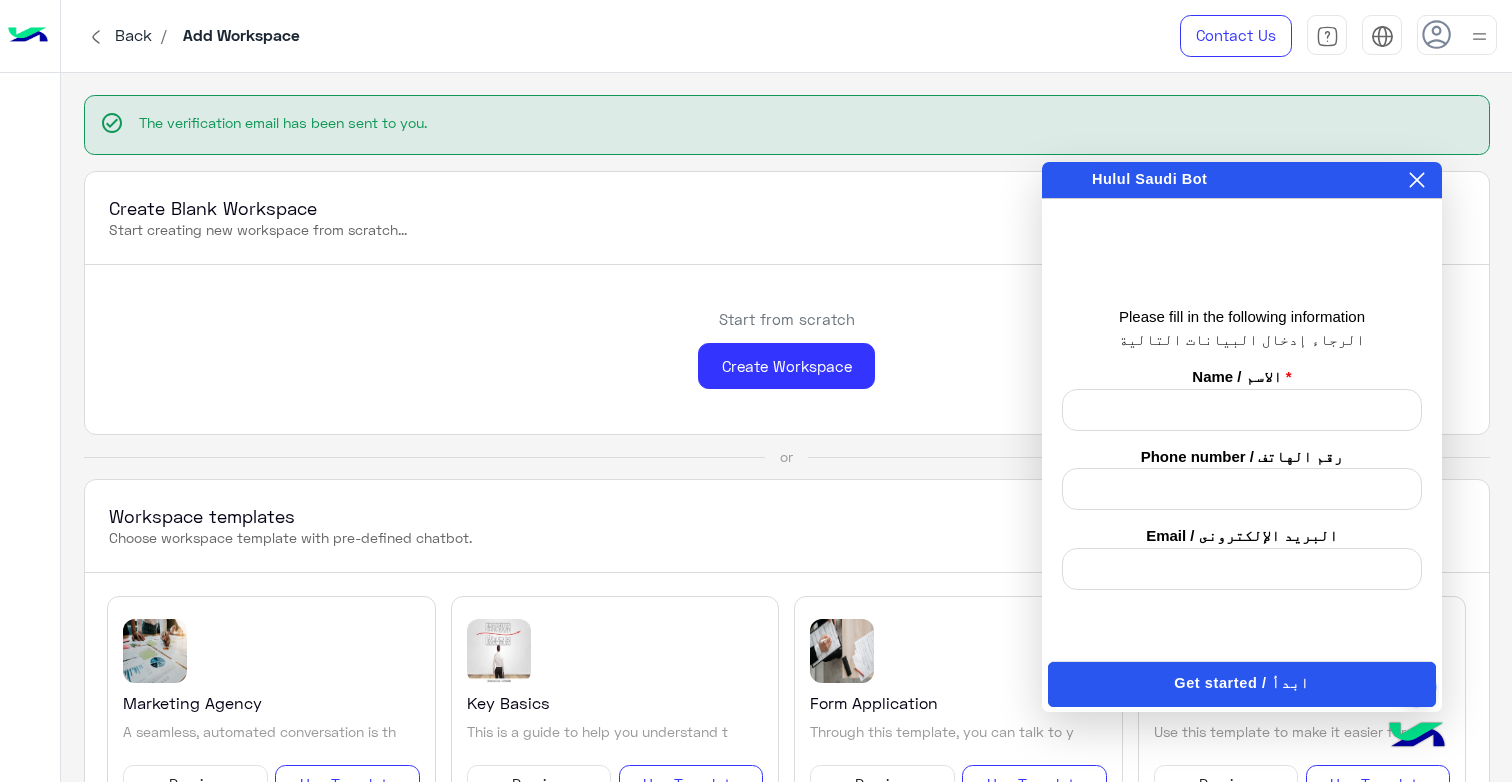 click on "Enabling auto play will automatically play the message, allowing you to hear it without any additional steps." at bounding box center (1402, 180) 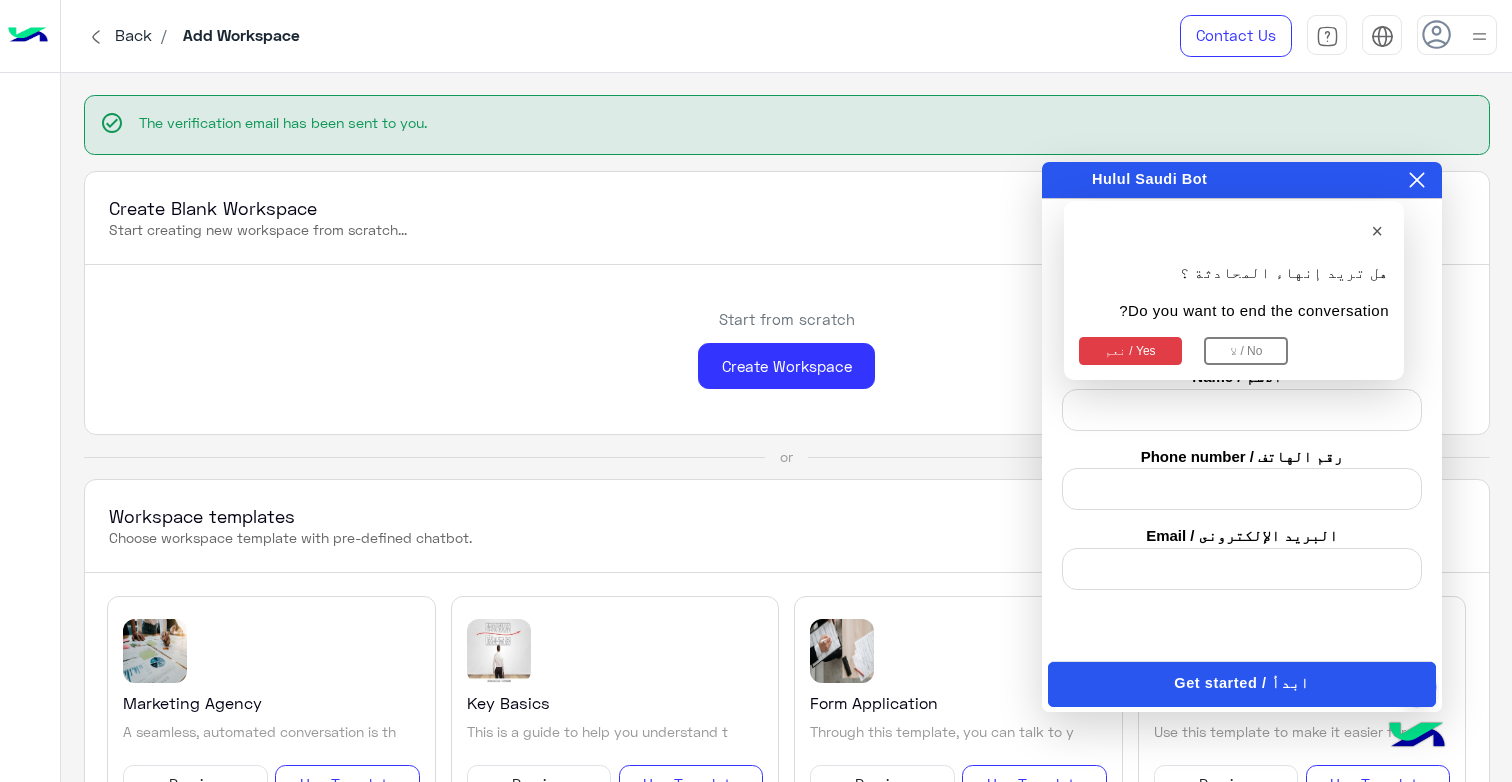 click on "لا / No" at bounding box center [1246, 351] 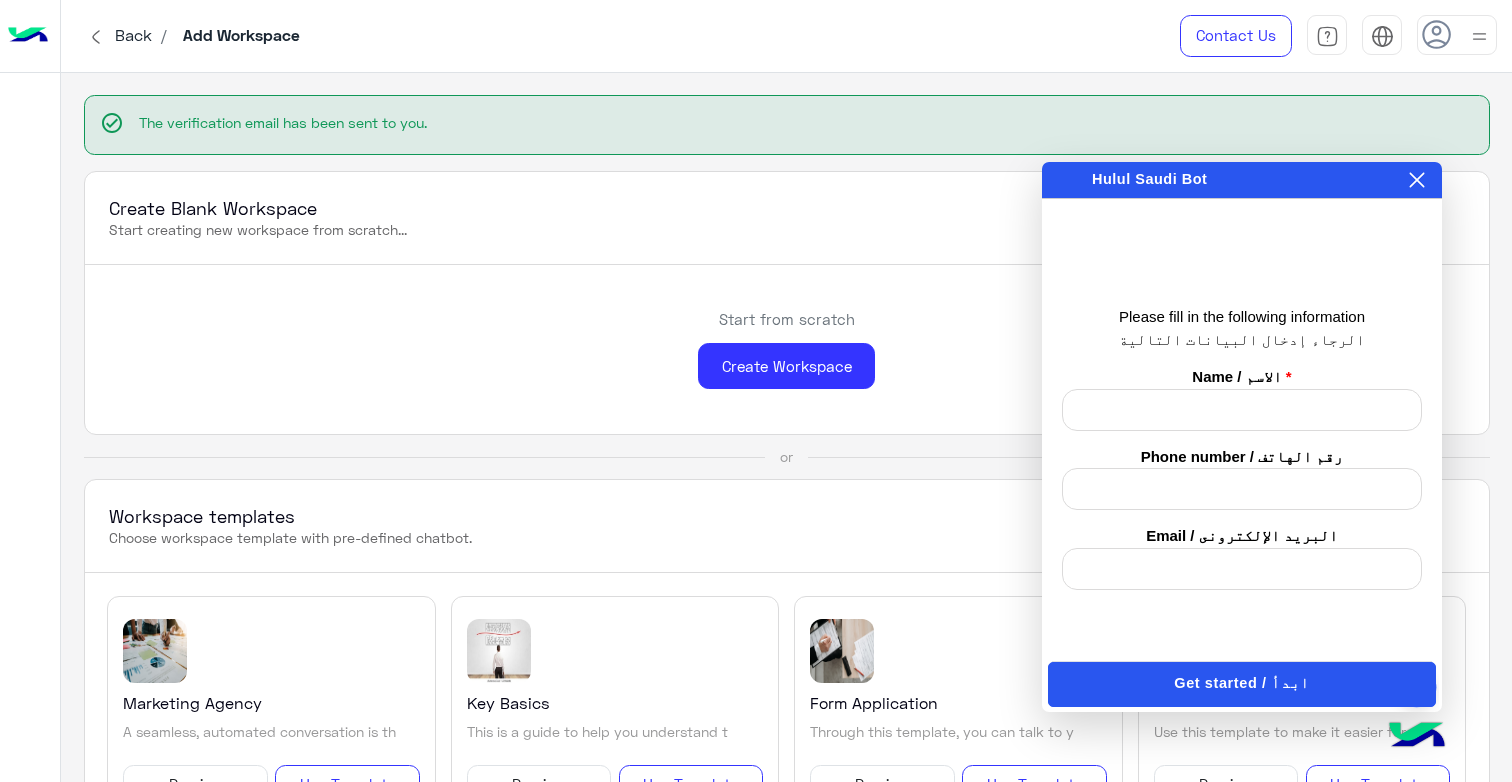 click at bounding box center [1242, 410] 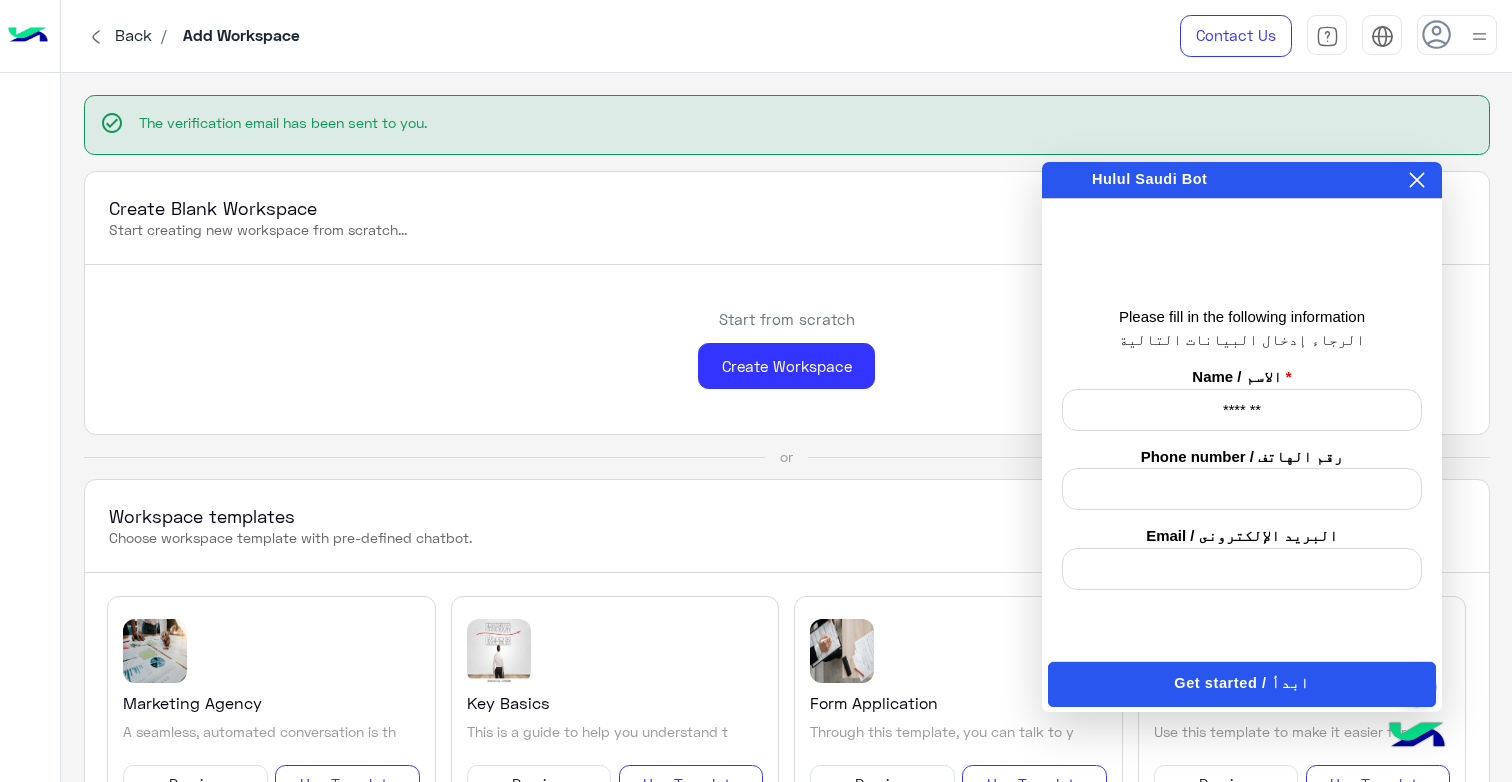 type on "*******" 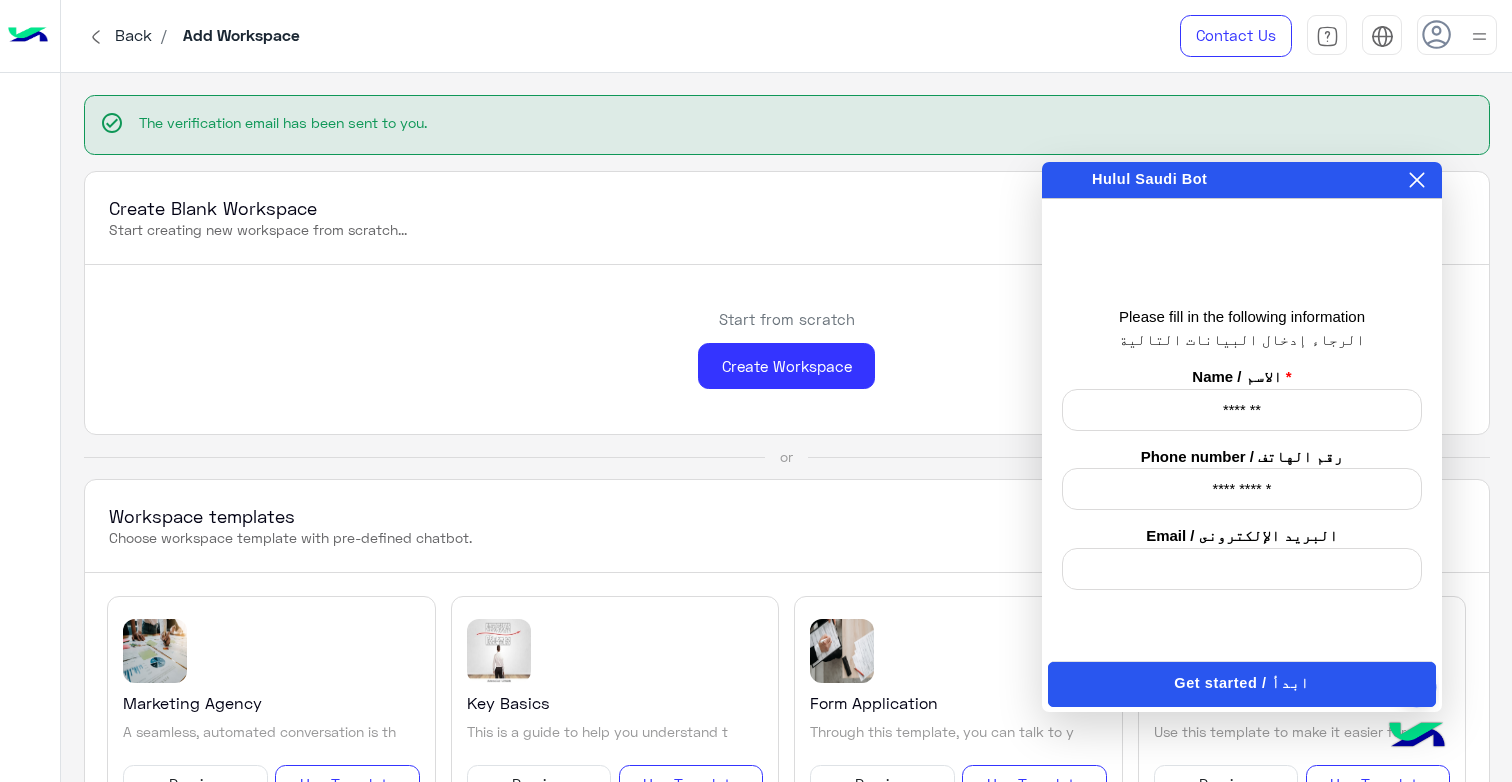 type on "**********" 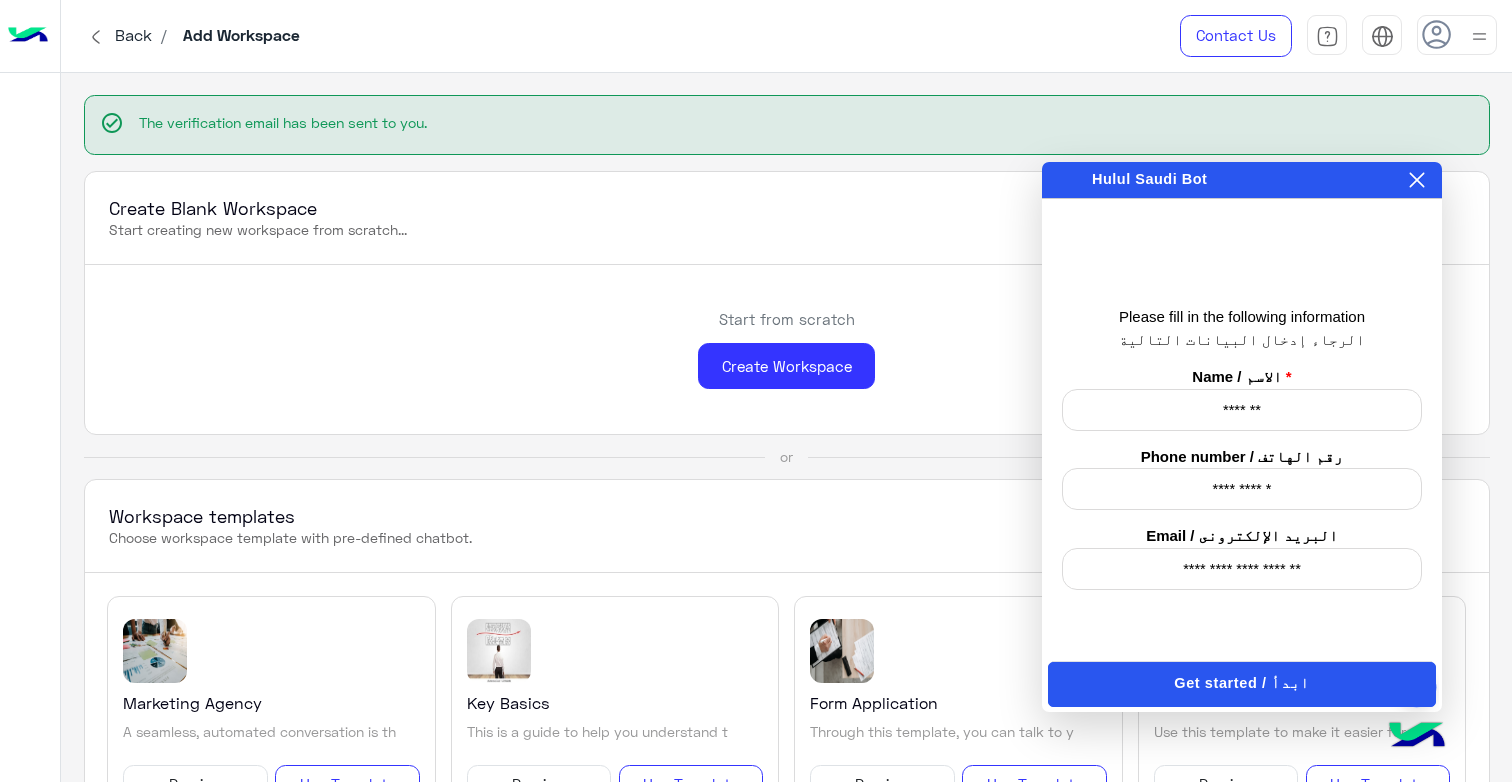 type on "**********" 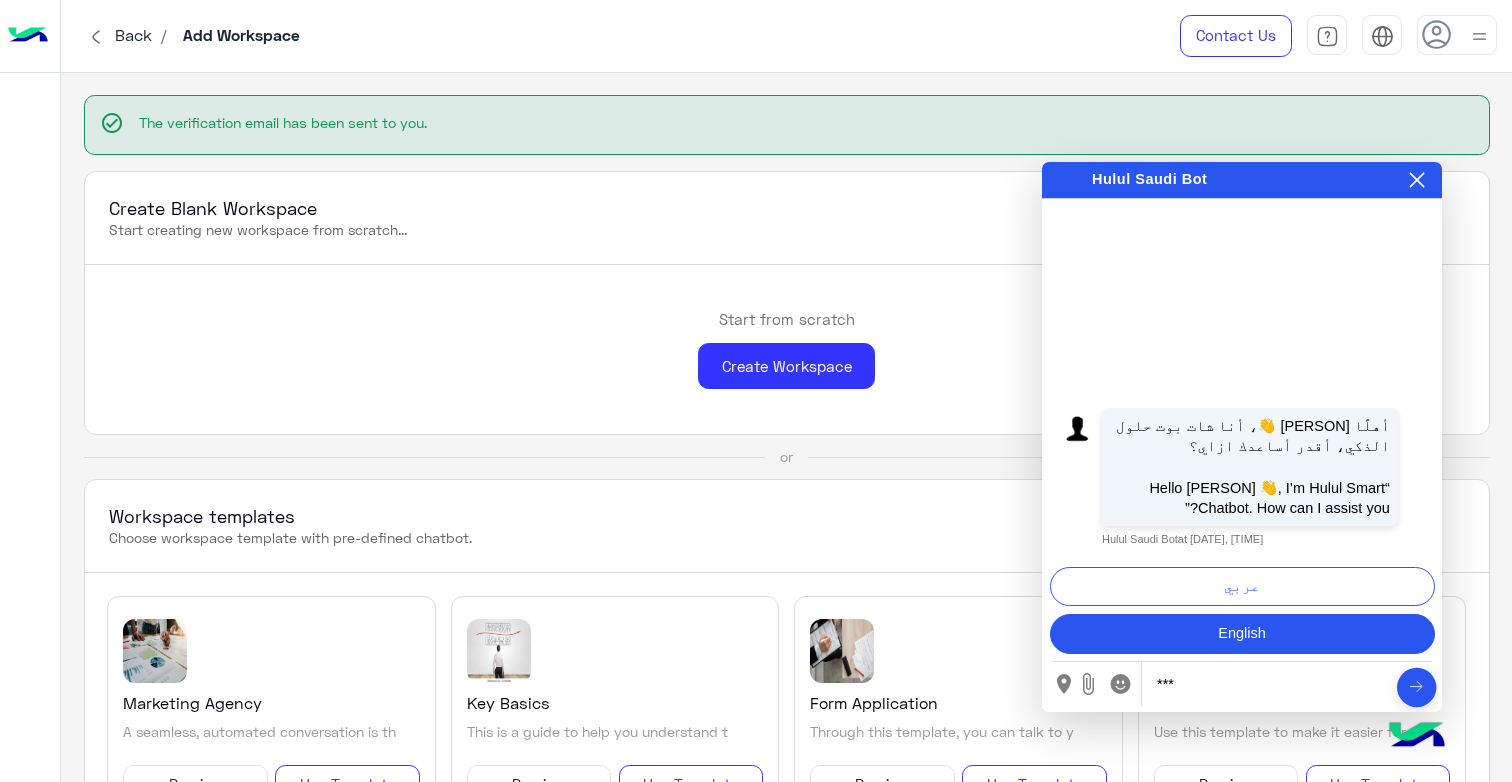 click on "English" at bounding box center (1242, 634) 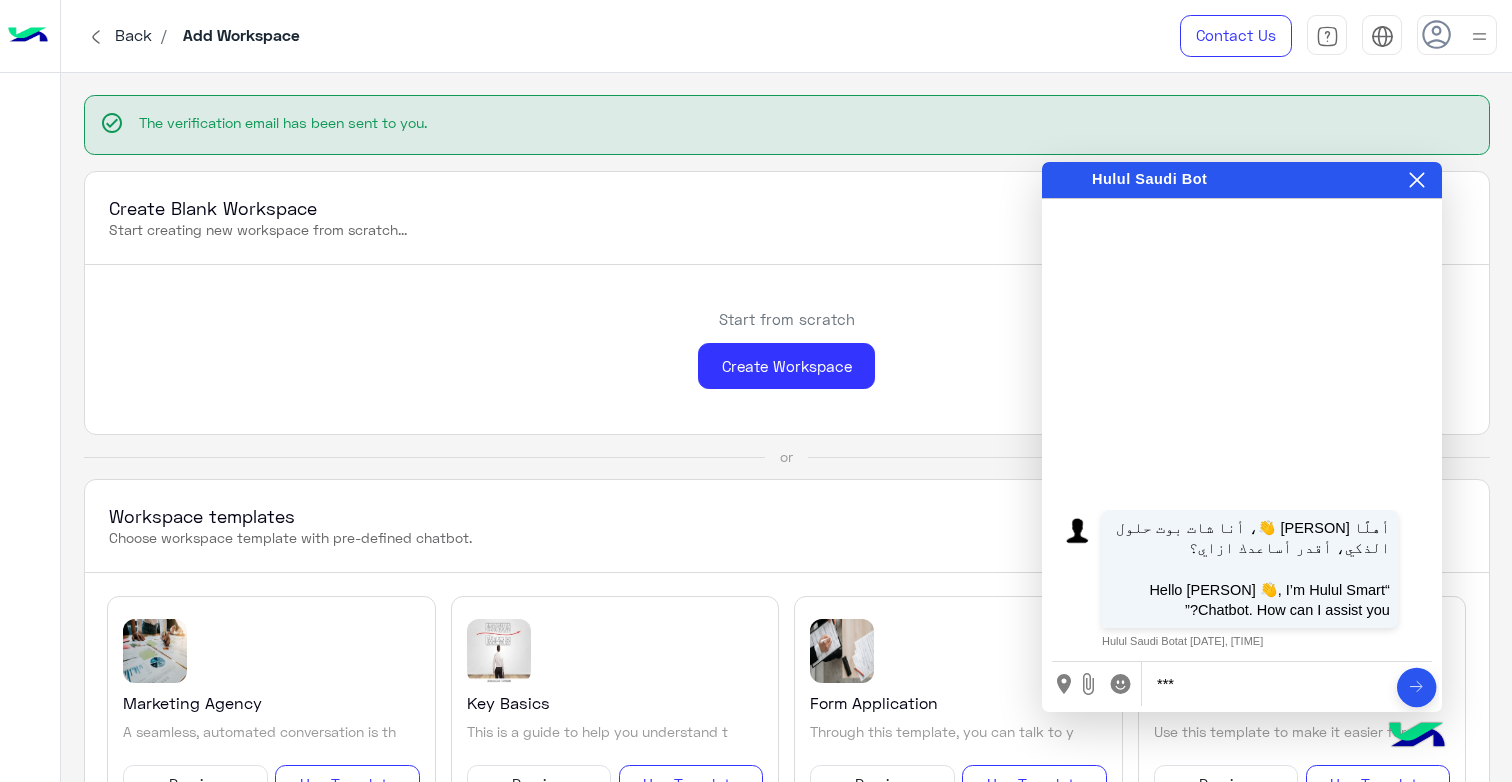 scroll, scrollTop: 0, scrollLeft: 0, axis: both 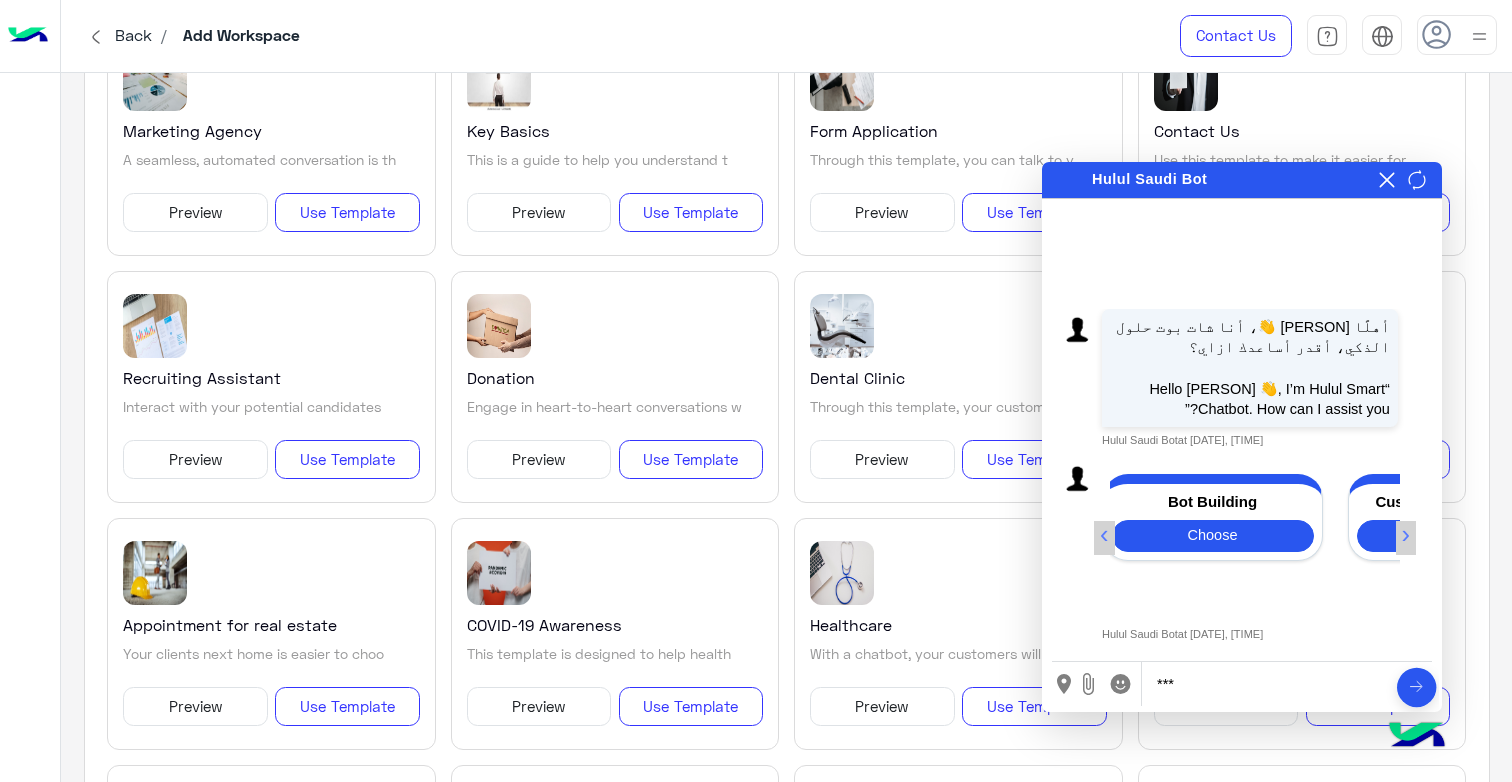 click on "***" at bounding box center (1271, 684) 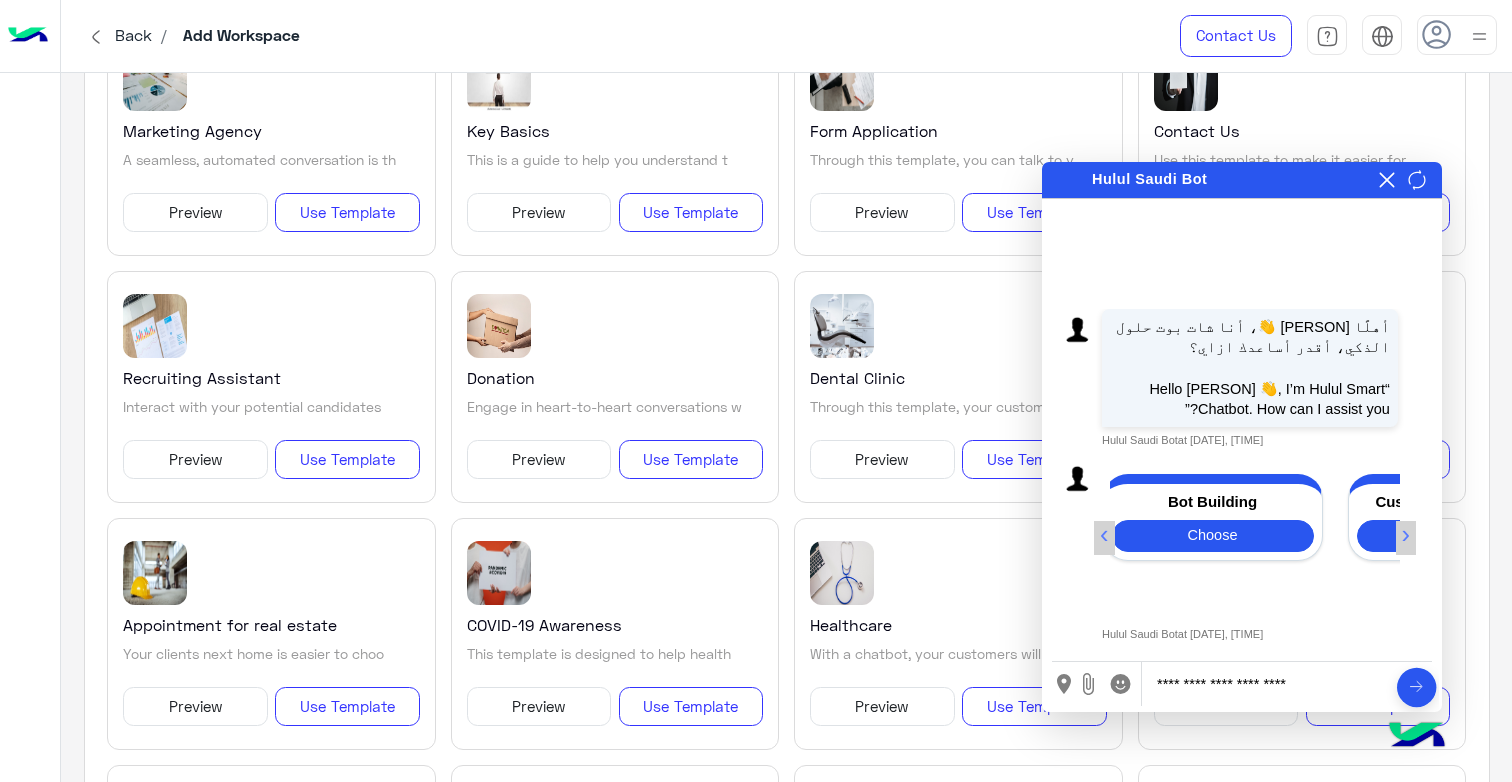 type on "**********" 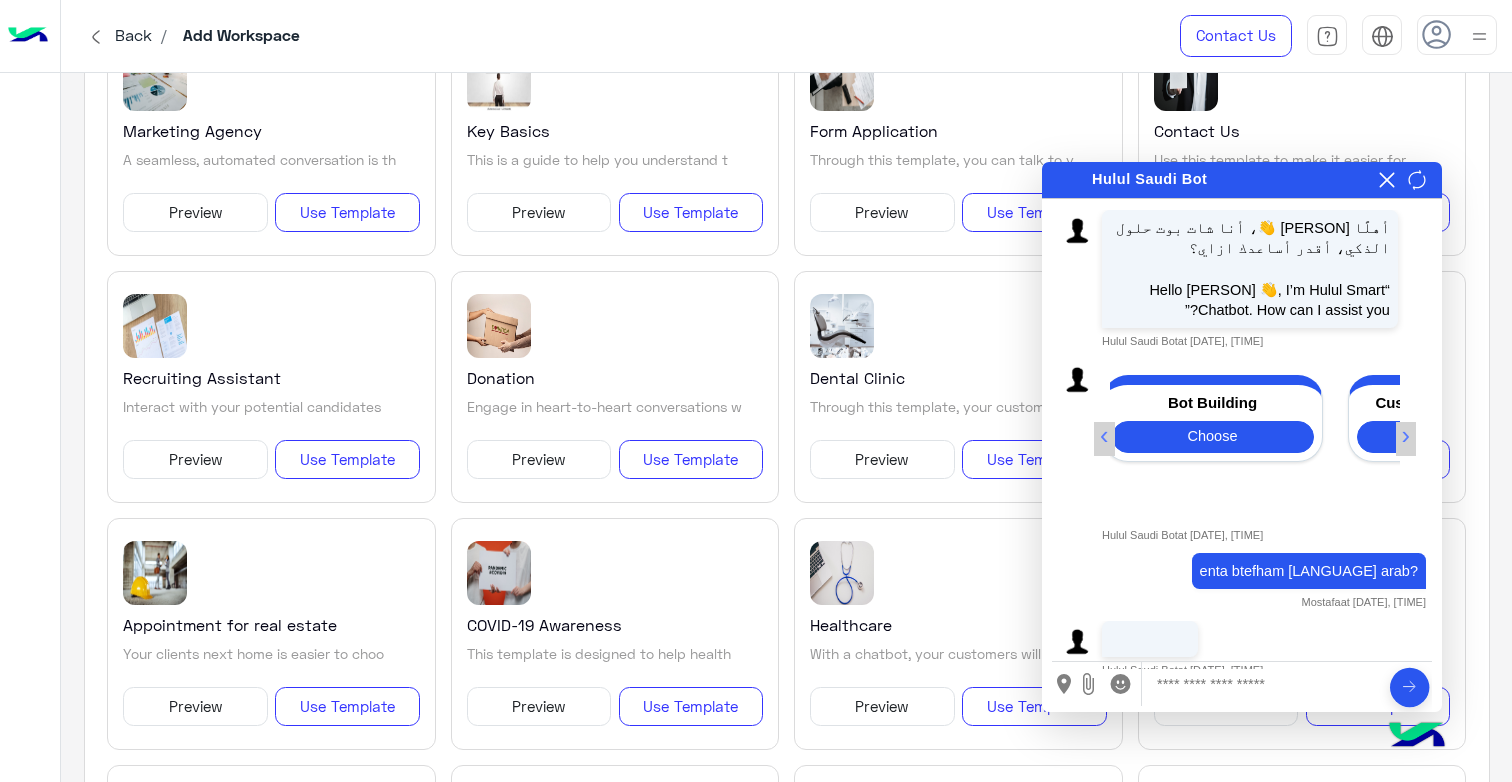 scroll, scrollTop: 36, scrollLeft: 0, axis: vertical 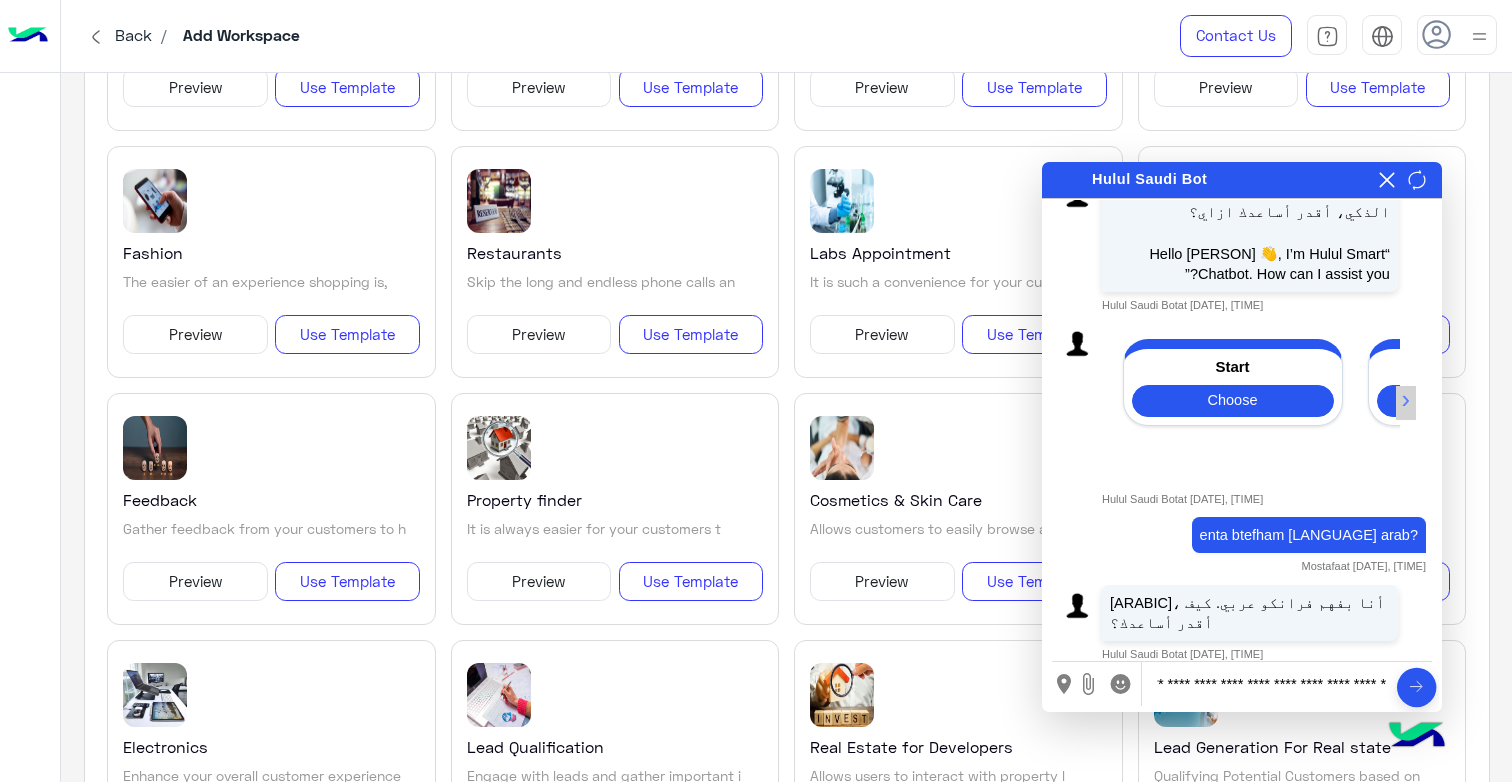 type on "**********" 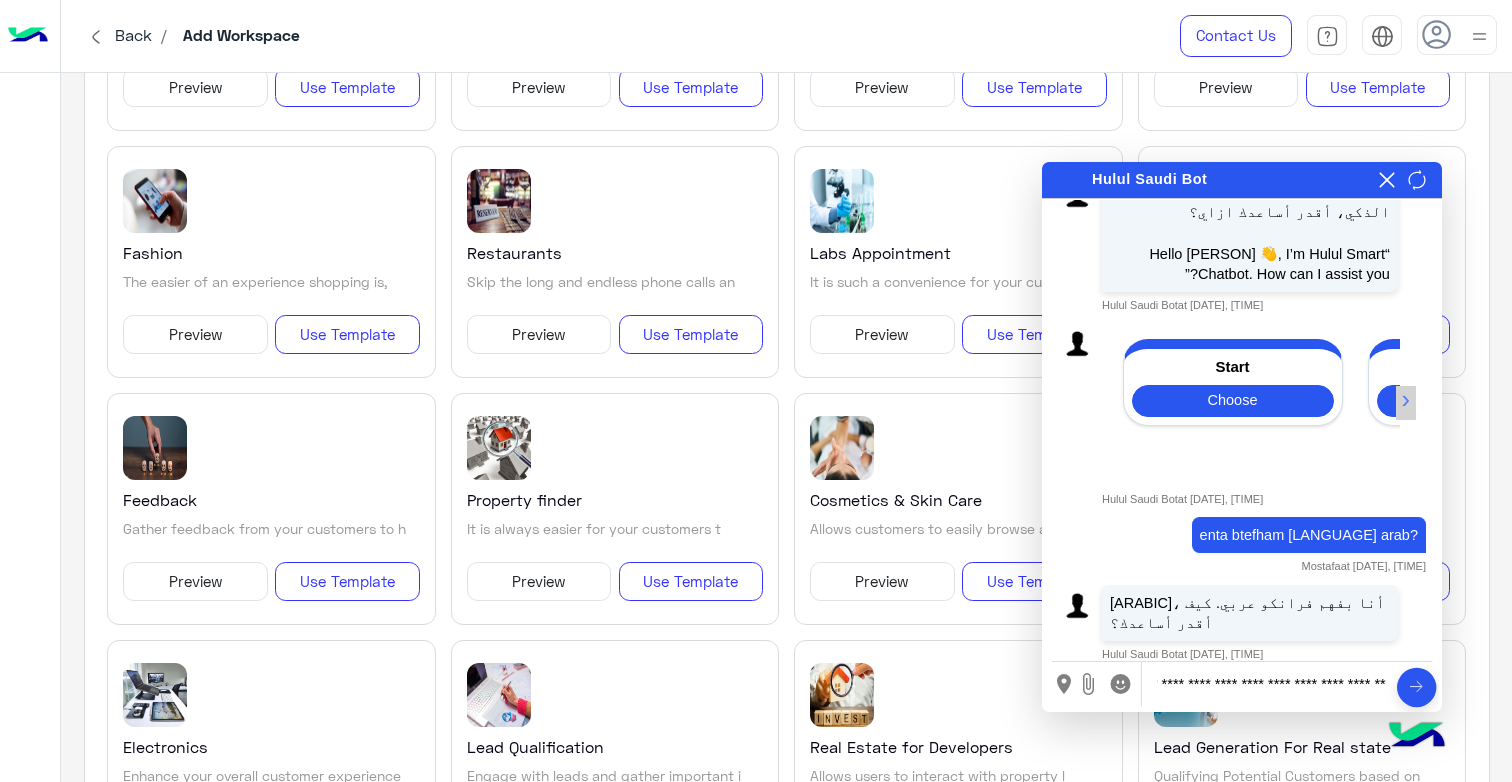scroll, scrollTop: 0, scrollLeft: 72, axis: horizontal 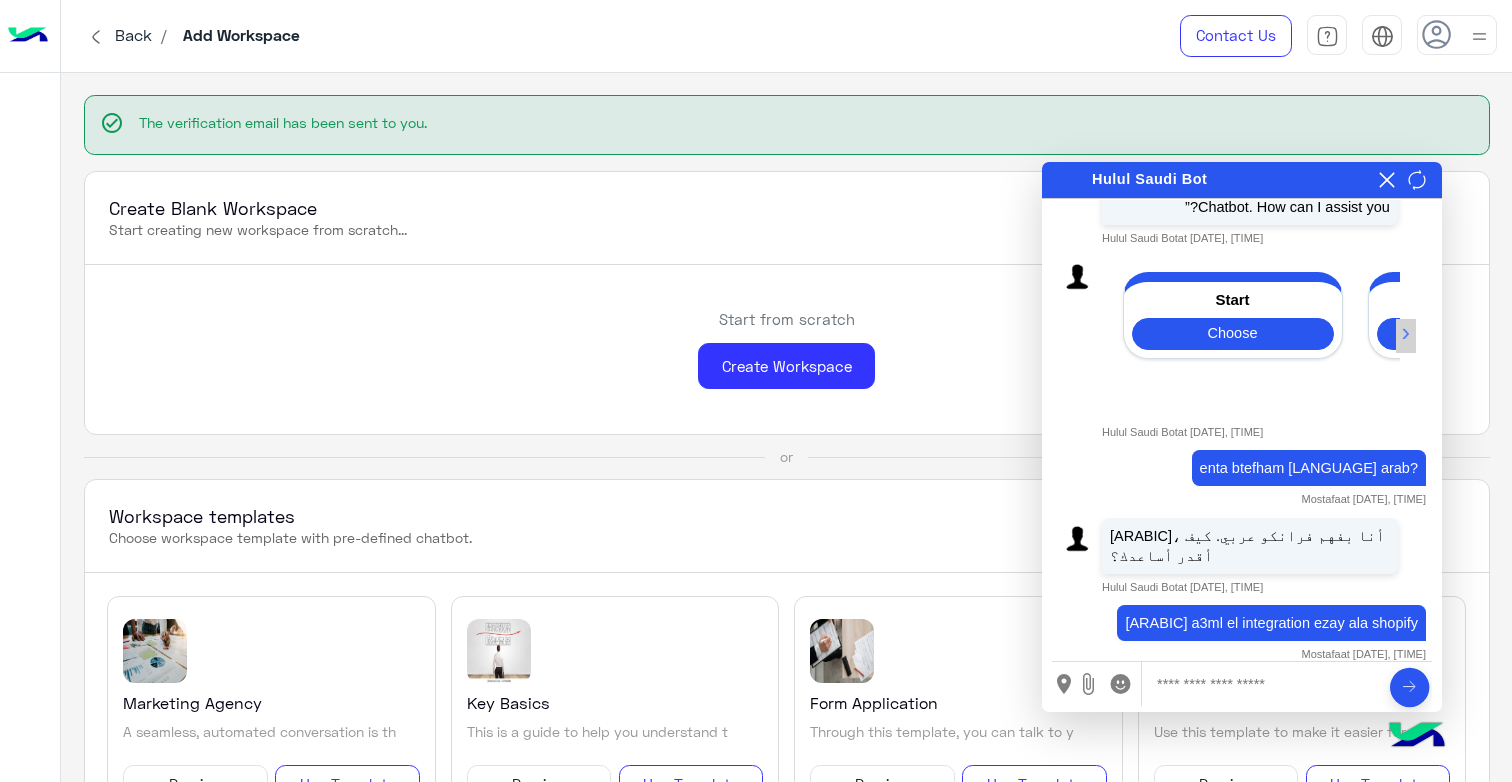 click on "× هل تريد إنهاء المحادثة ؟ Do you want to end the conversation? نعم / Yes لا / No Hulul Saudi Bot
Enabling auto play will automatically play the message, allowing you to hear it without any additional steps." at bounding box center (1242, 180) 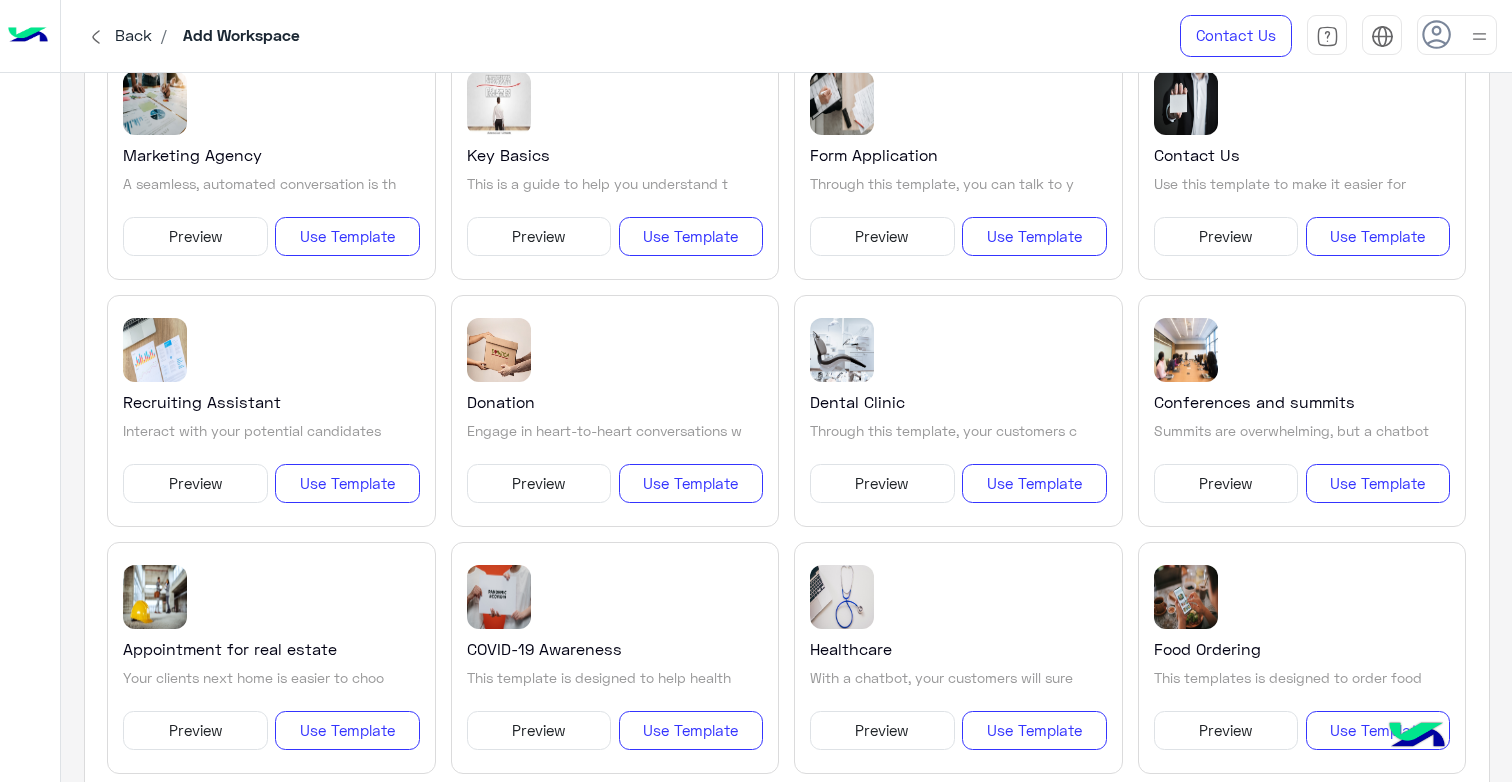 scroll, scrollTop: 1540, scrollLeft: 0, axis: vertical 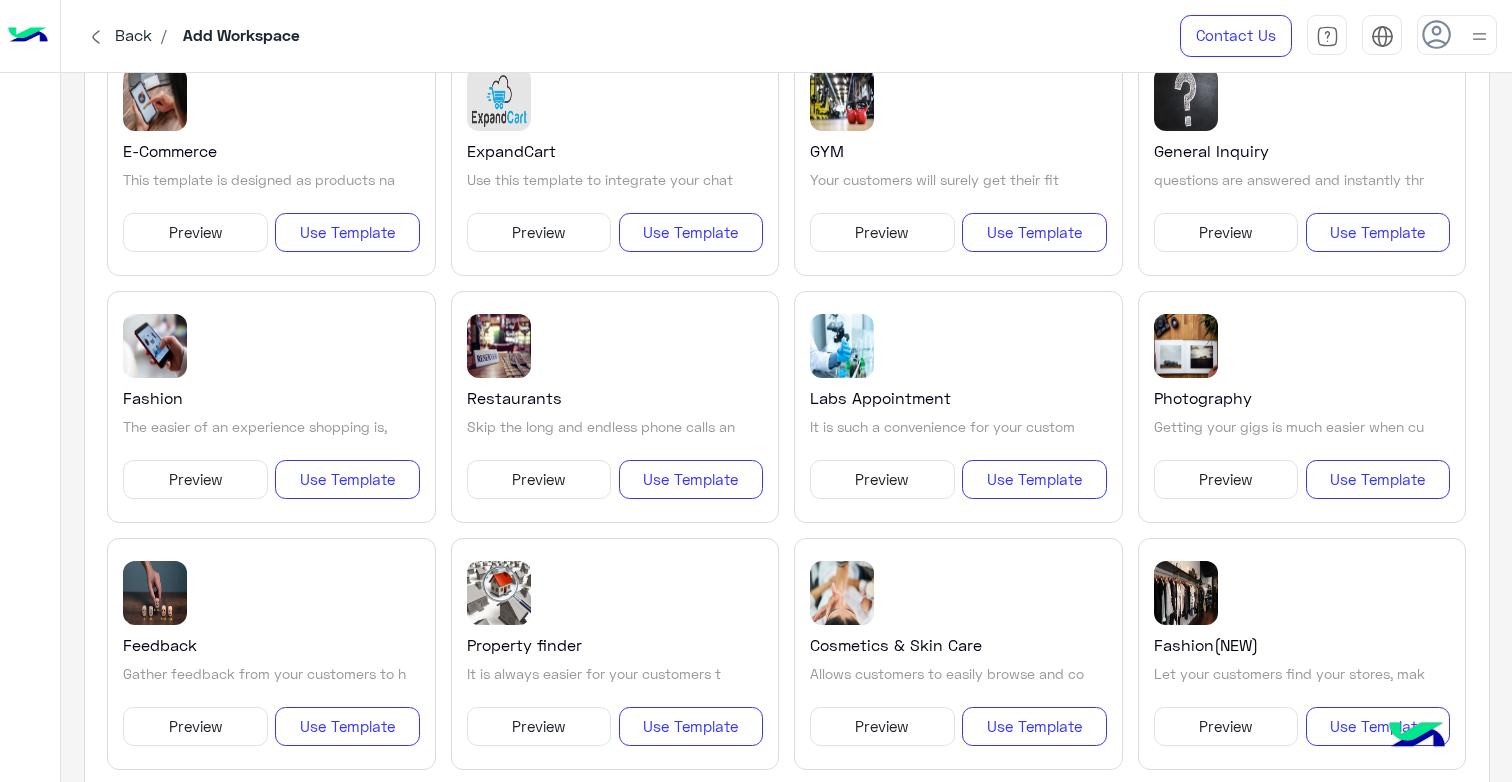 click 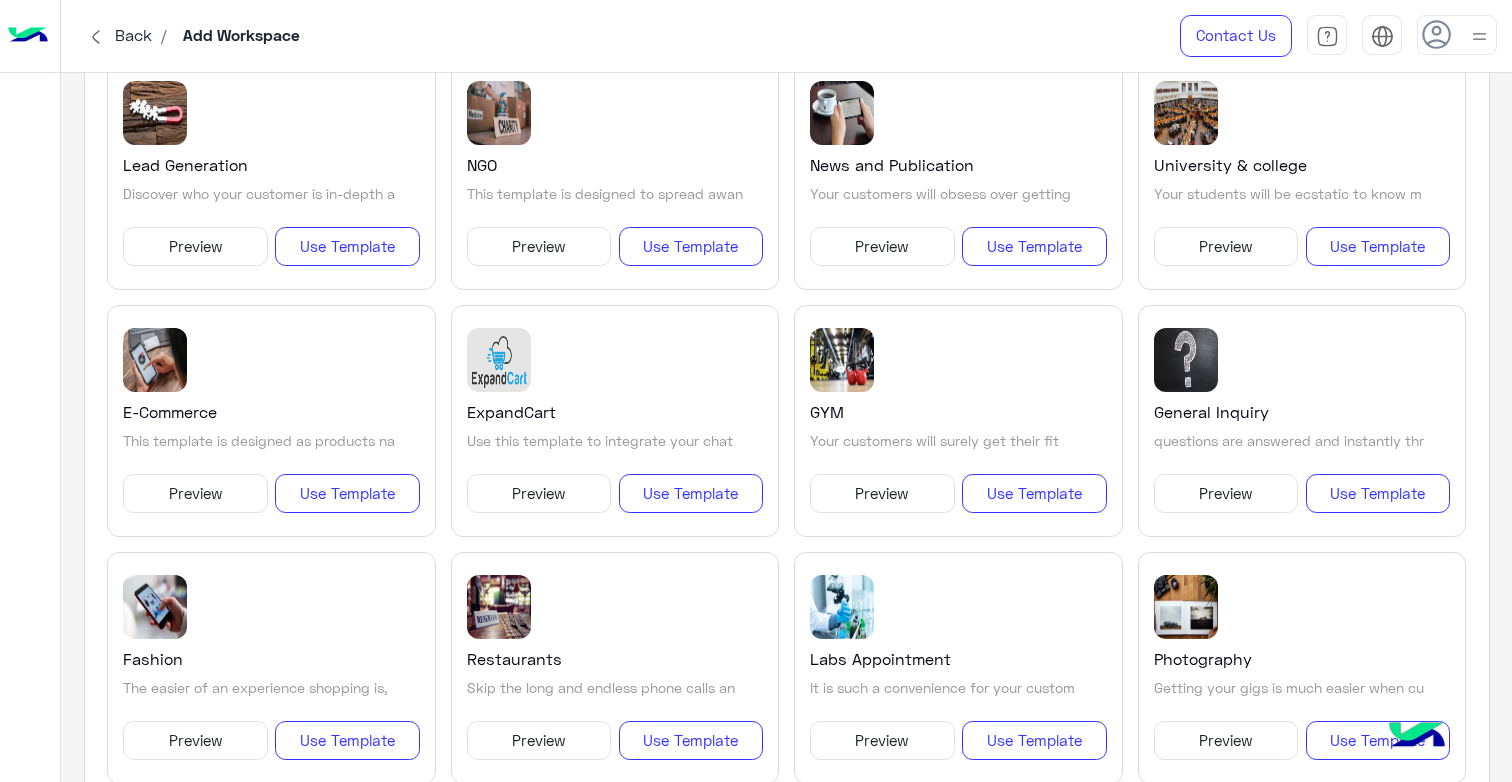 scroll, scrollTop: 1278, scrollLeft: 0, axis: vertical 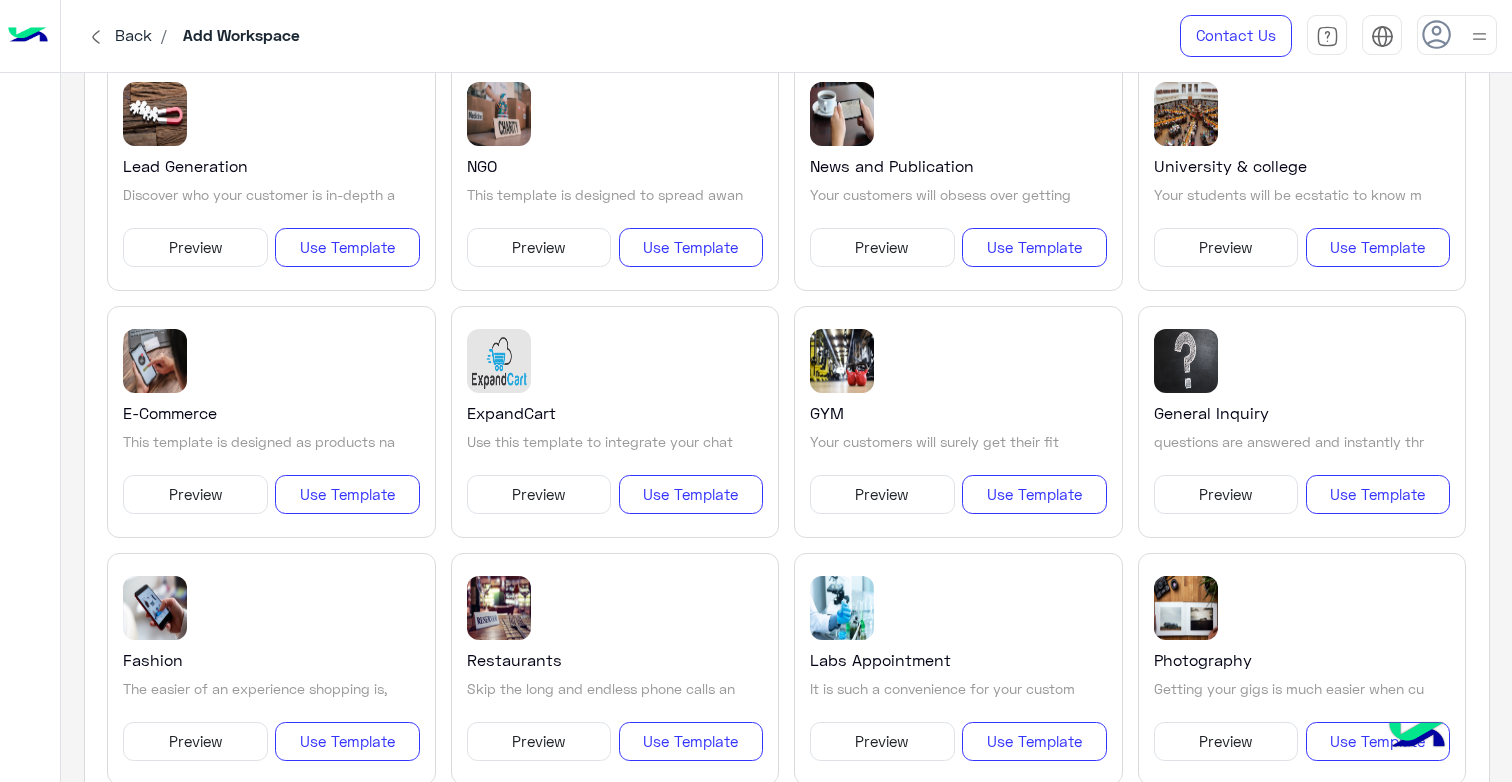 click on "Preview" at bounding box center [195, 495] 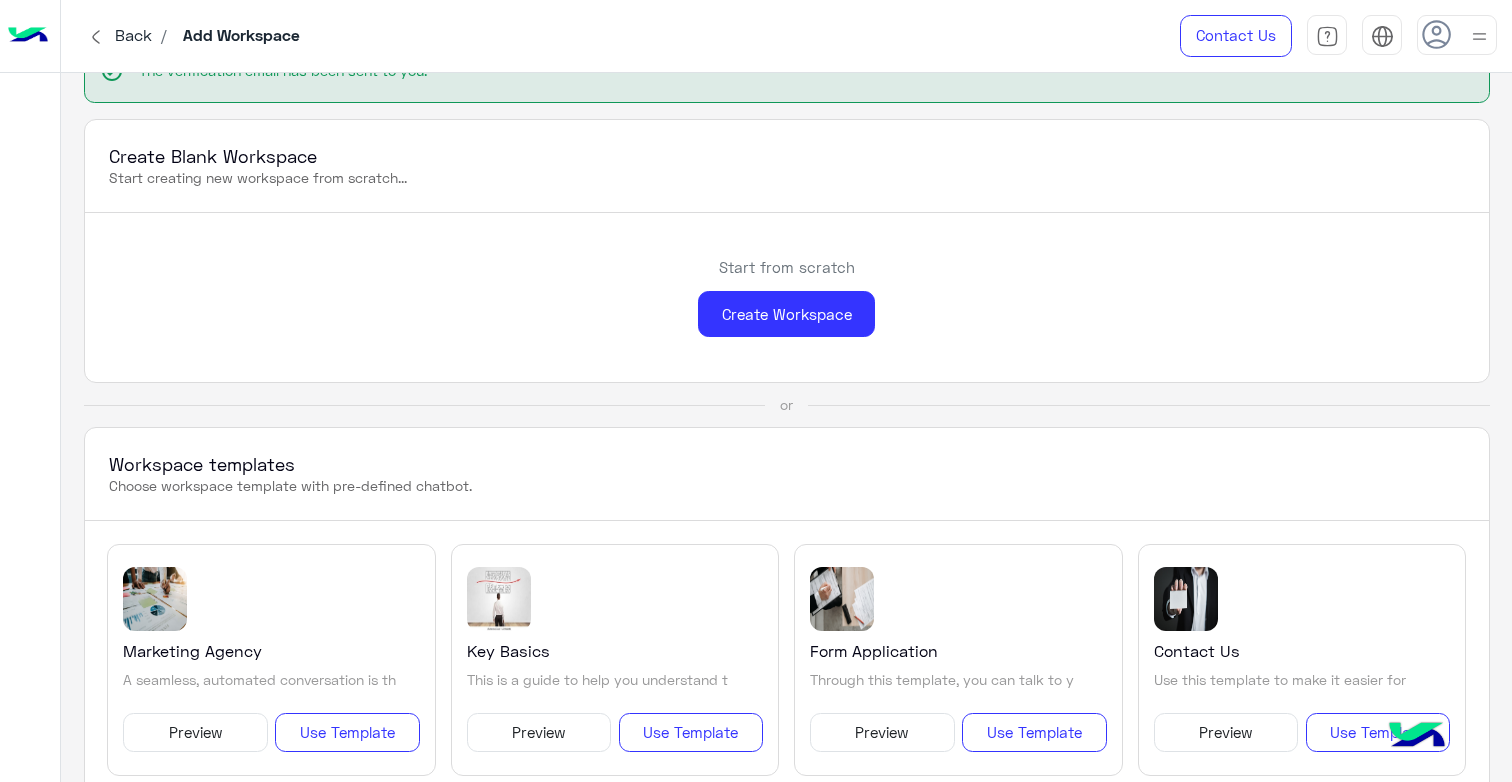 scroll, scrollTop: 0, scrollLeft: 0, axis: both 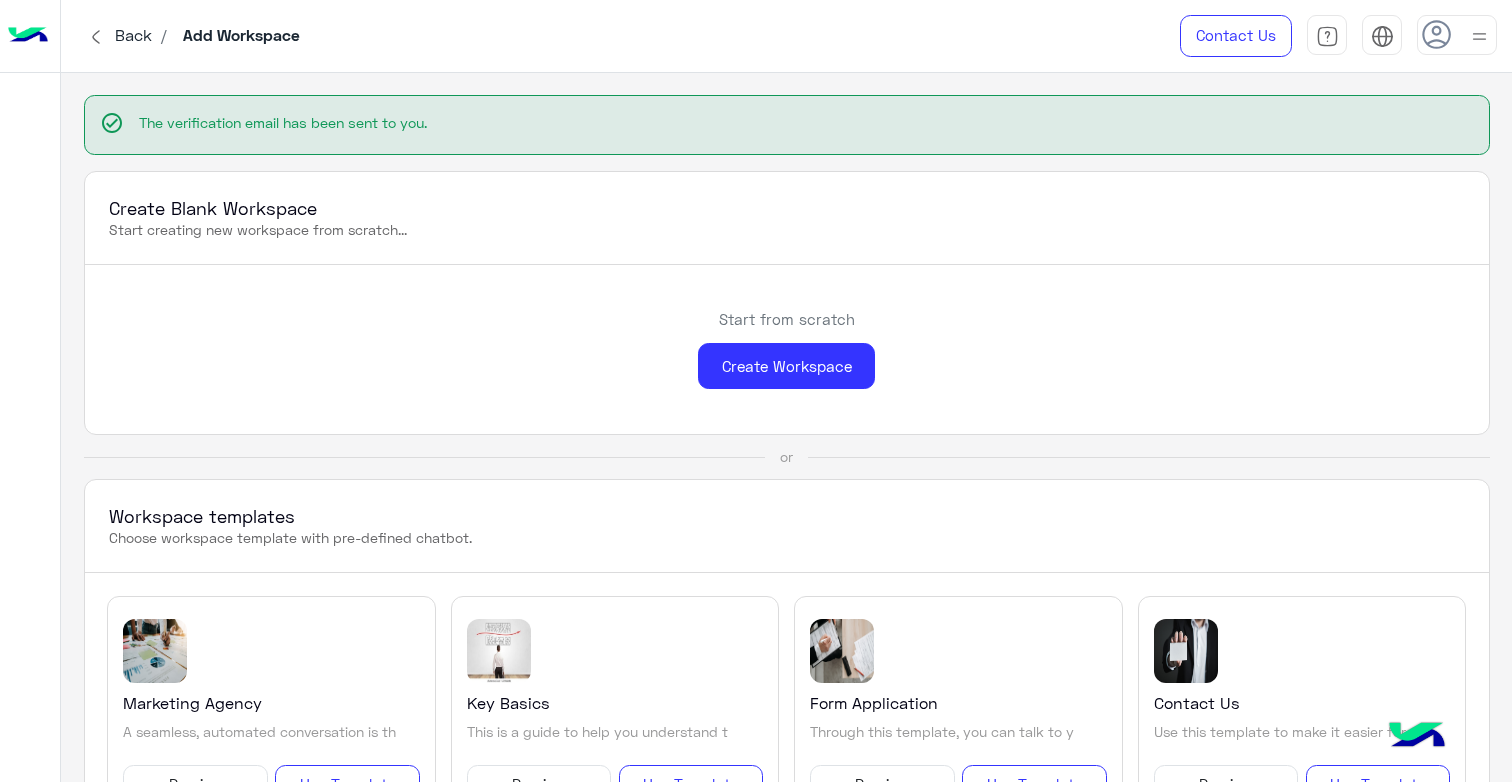 click at bounding box center (1417, 737) 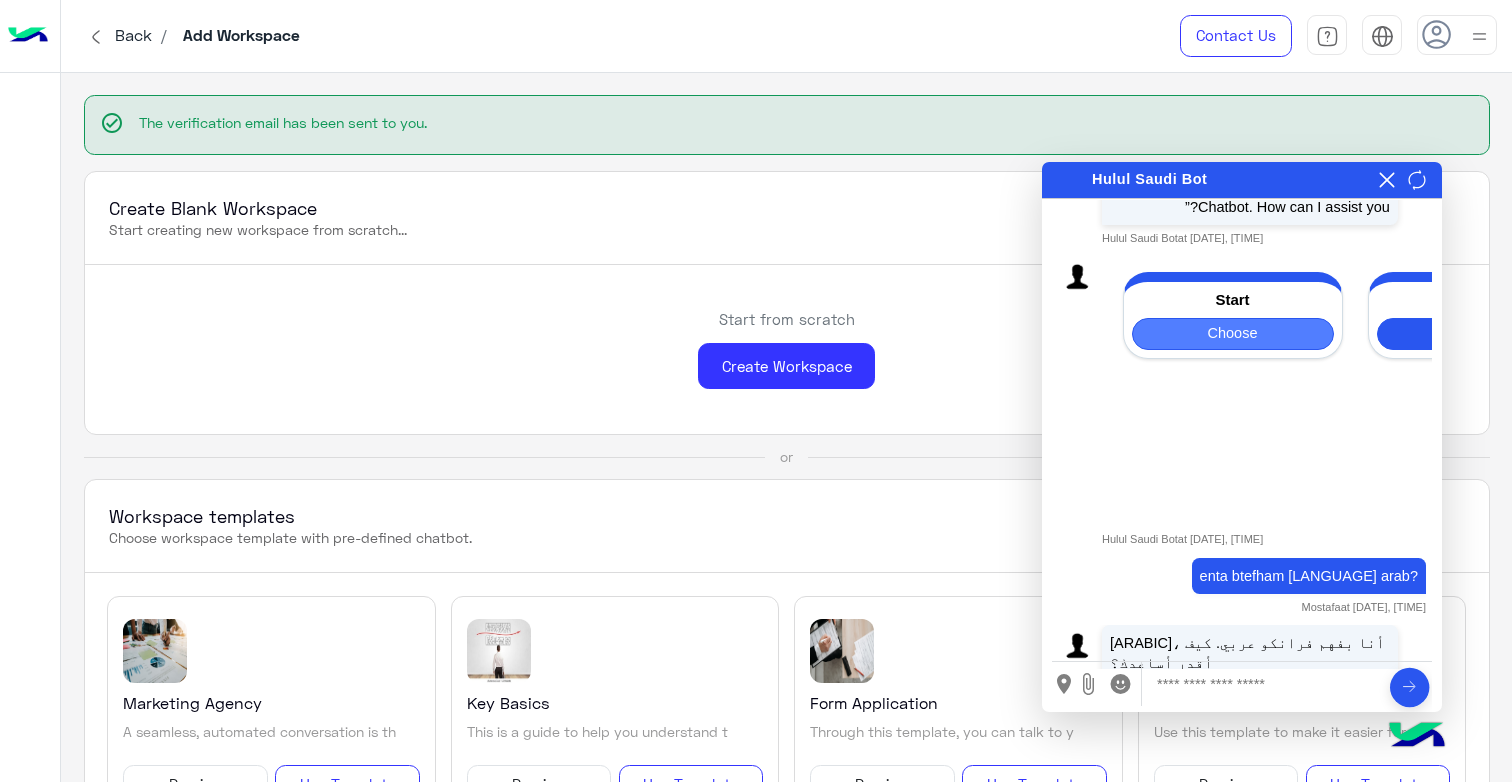 scroll, scrollTop: 499, scrollLeft: 0, axis: vertical 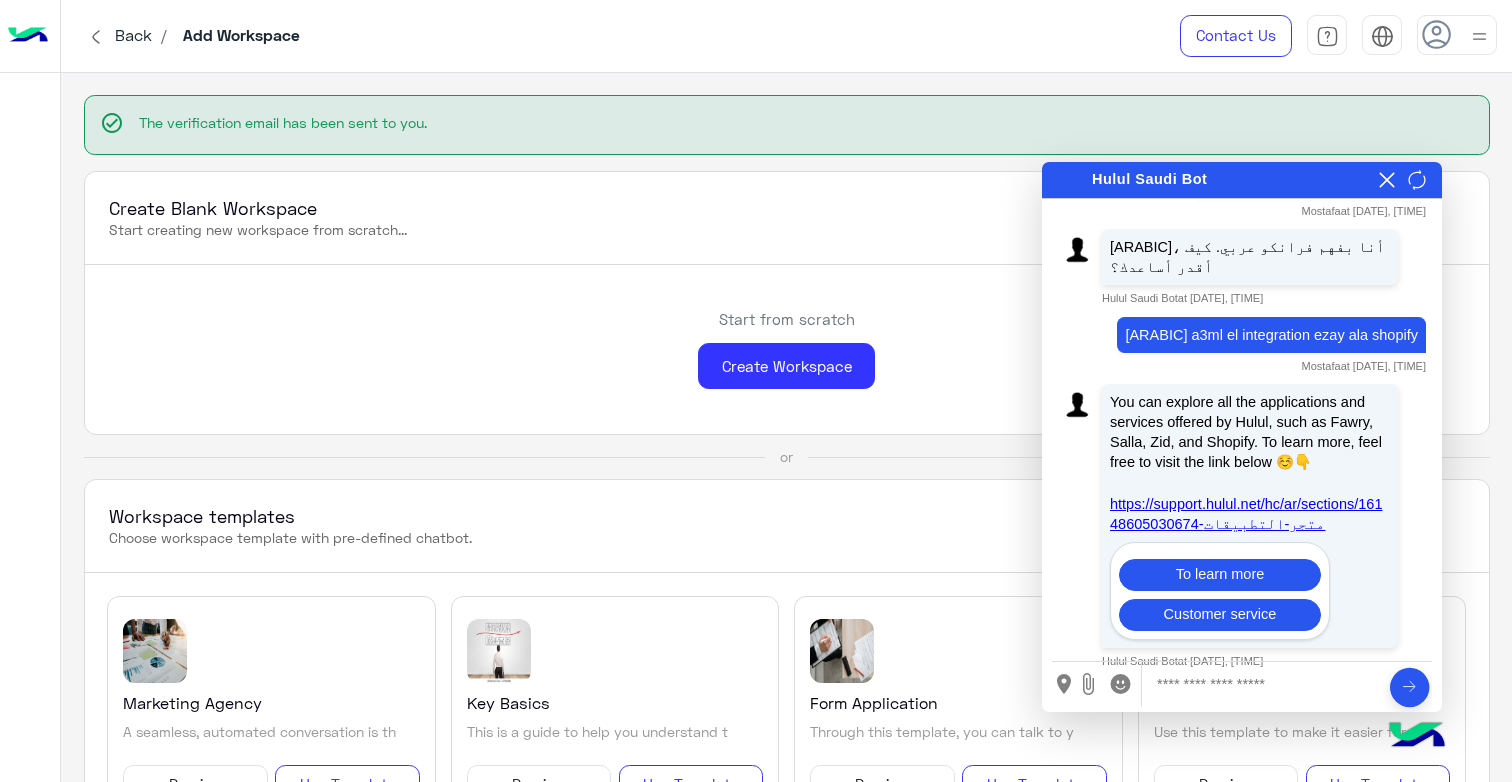 click on "https://support.hulul.net/hc/ar/sections/16148605030674-متجر-التطبيقات" at bounding box center [1246, 514] 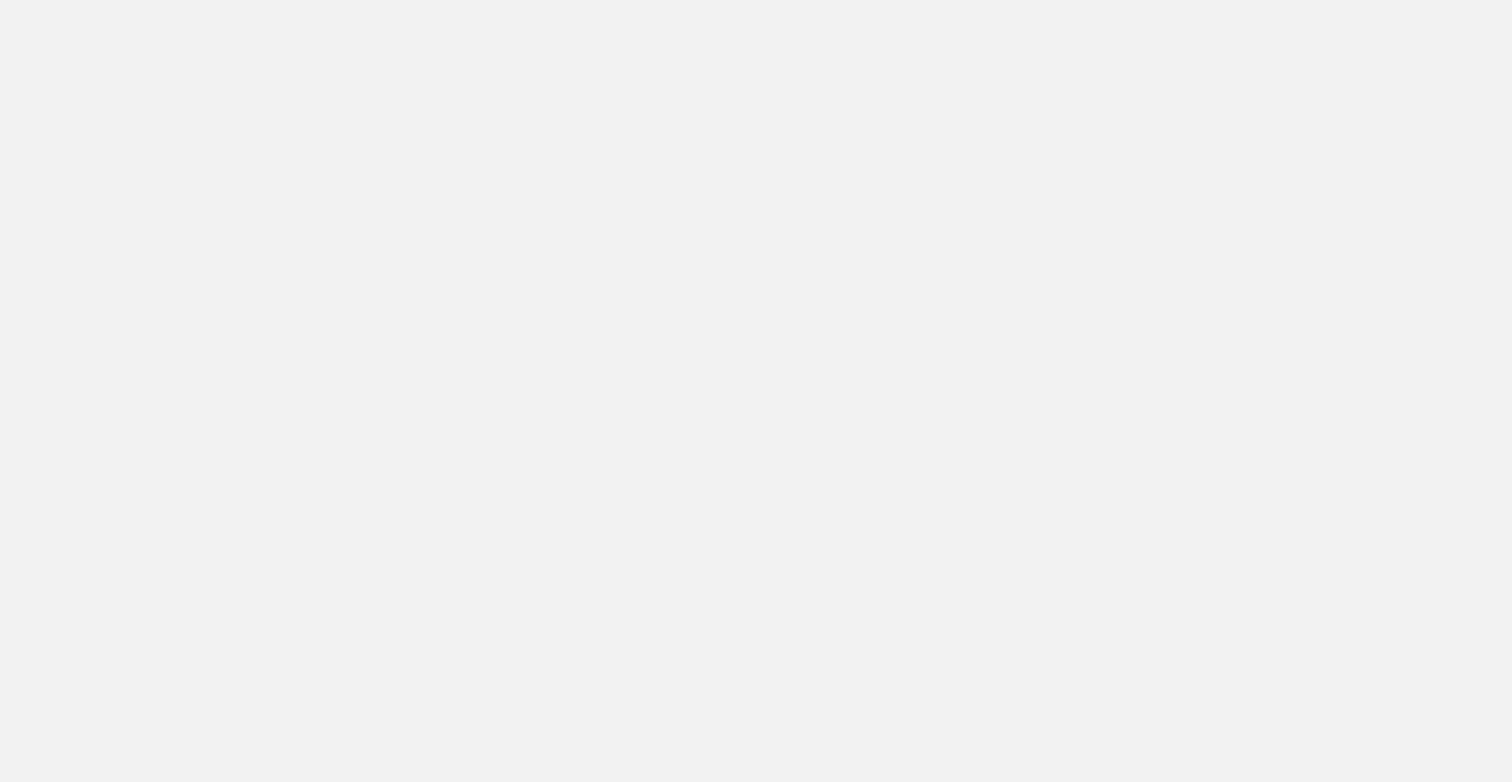 scroll, scrollTop: 0, scrollLeft: 0, axis: both 